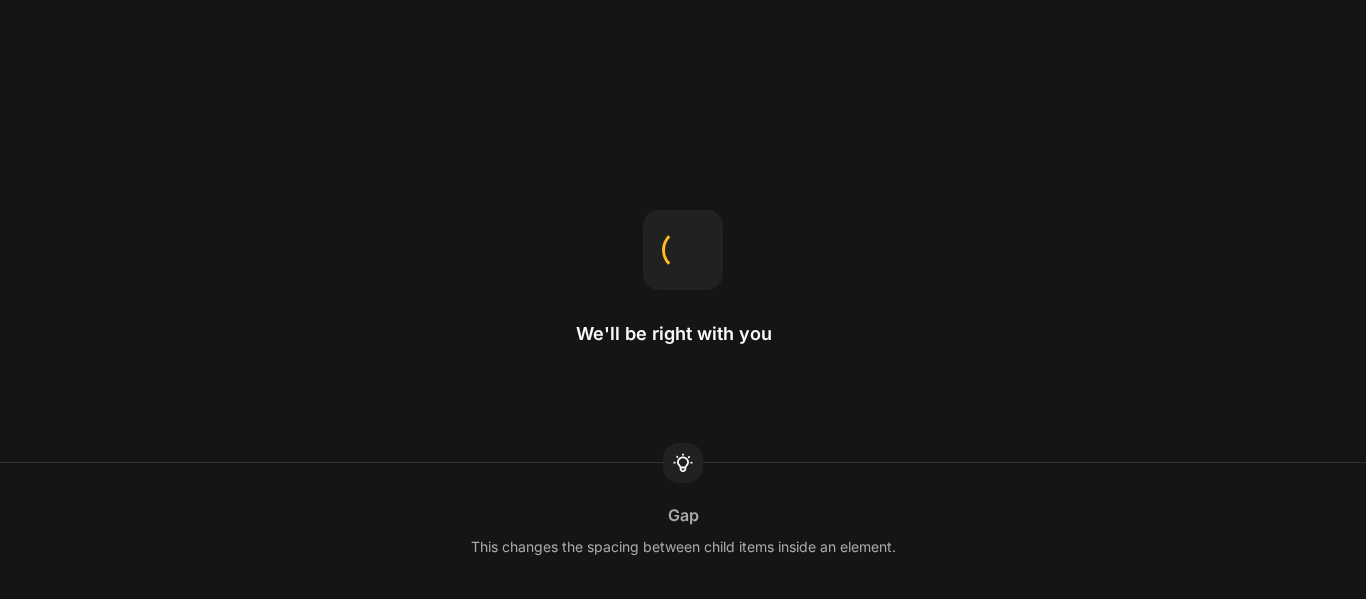 scroll, scrollTop: 0, scrollLeft: 0, axis: both 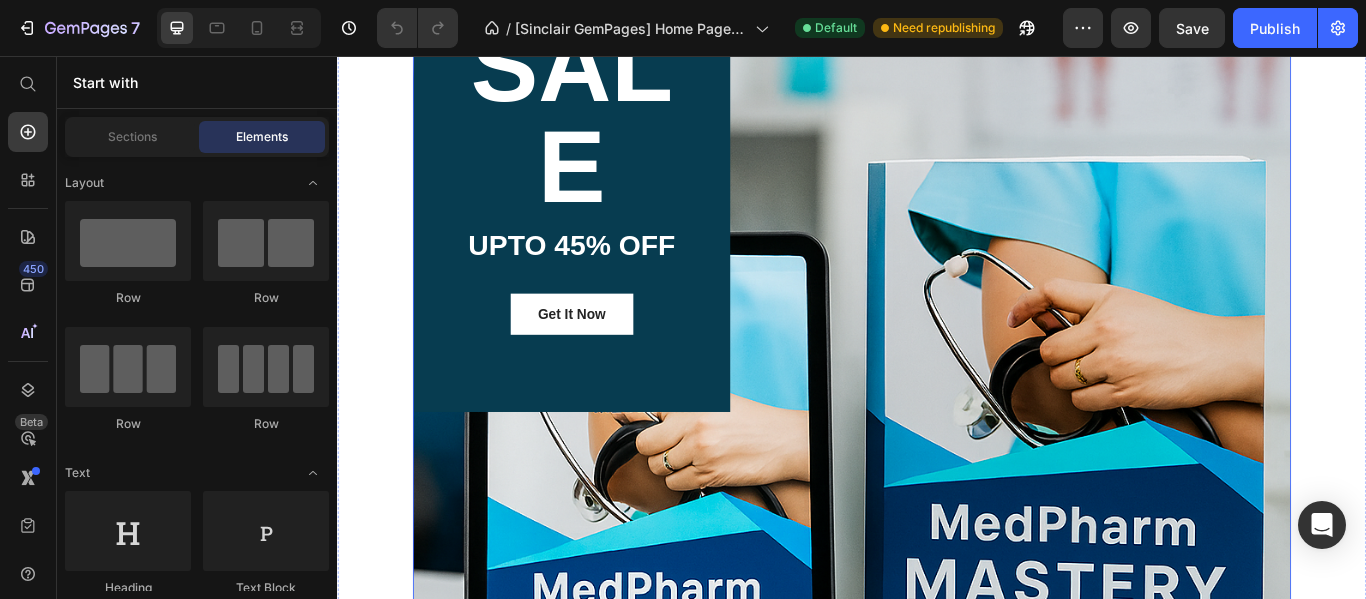 click on "[DAYS] Days [HRS] Hrs [MINS] Mins [SECS] Secs Countdown Timer                Title Line CYBER MONDAY Text block SALE Heading UPTO 45% OFF Text block Get It Now Button Row" at bounding box center (937, 109) 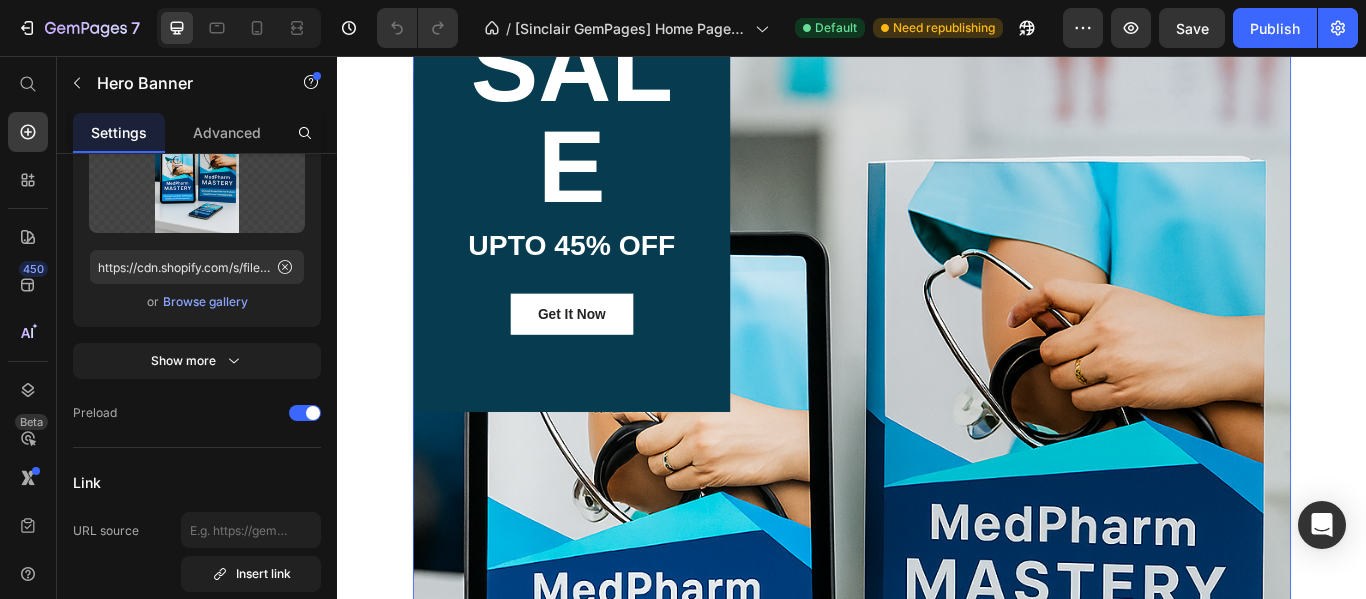 scroll, scrollTop: 300, scrollLeft: 0, axis: vertical 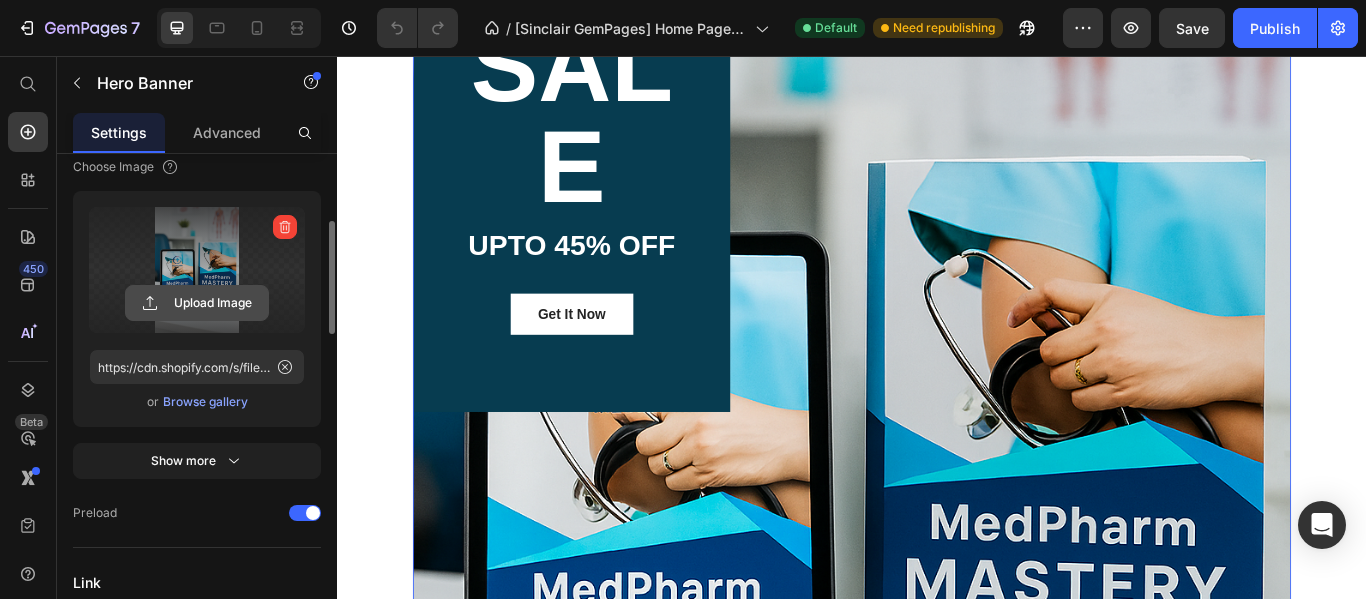 drag, startPoint x: 280, startPoint y: 217, endPoint x: 250, endPoint y: 253, distance: 46.8615 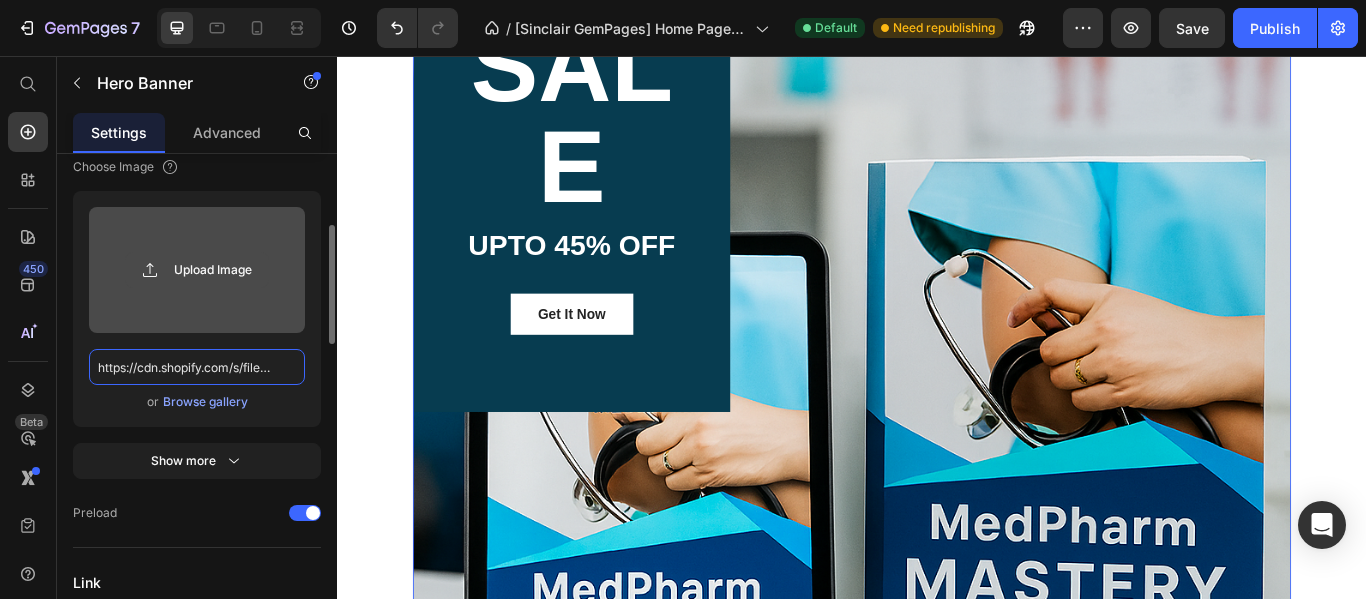 type 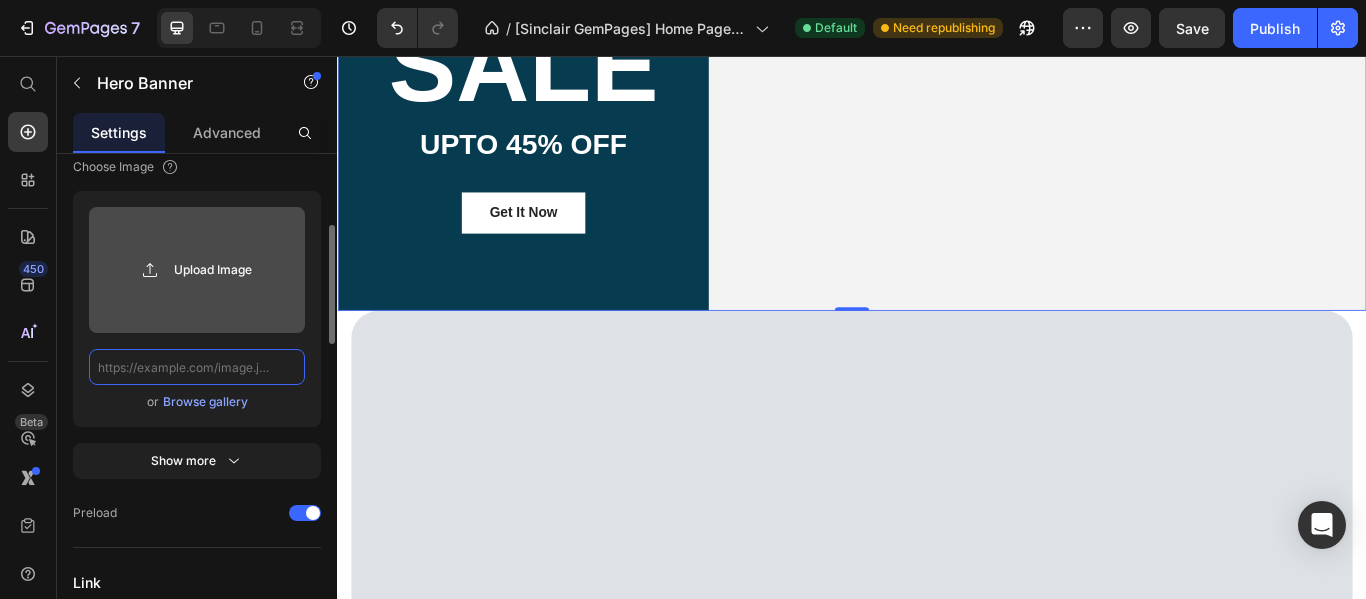scroll, scrollTop: 0, scrollLeft: 0, axis: both 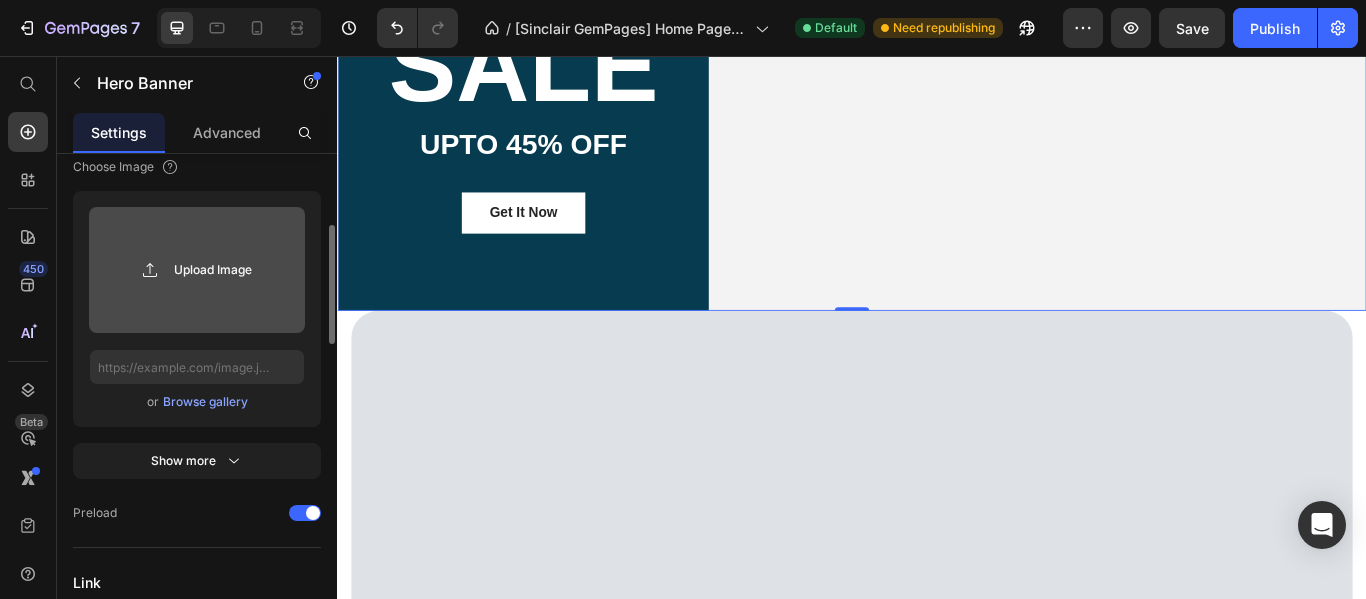 click 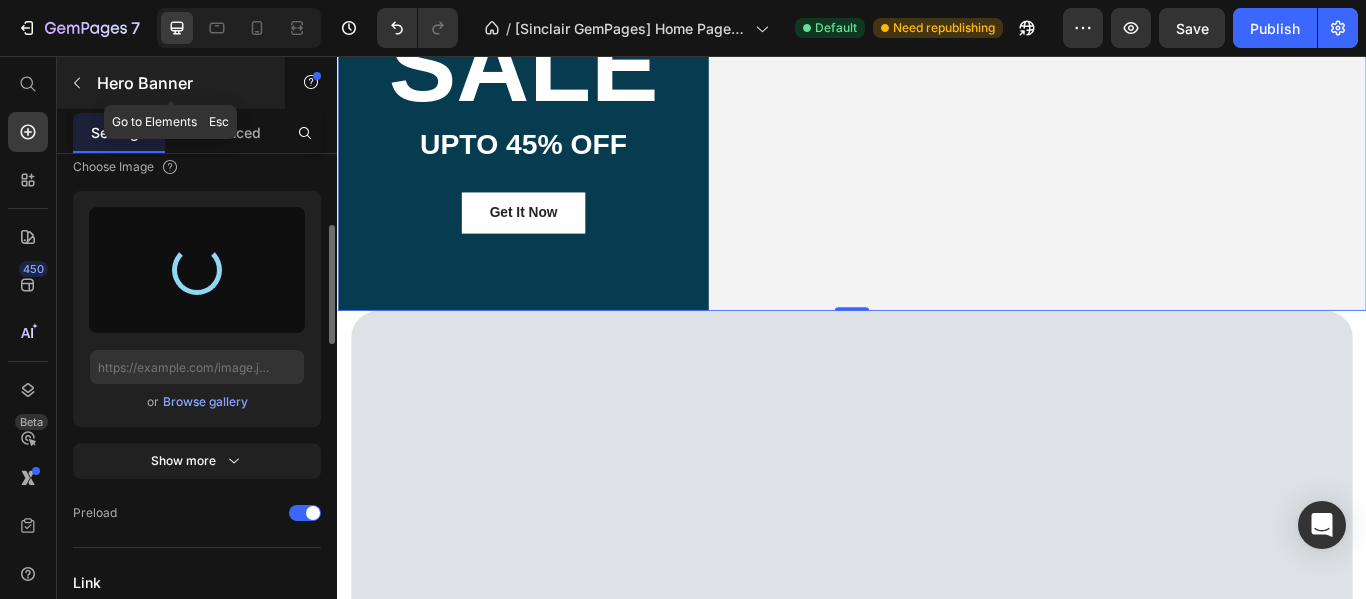type on "https://cdn.shopify.com/s/files/1/0883/1729/6975/files/gempages_542370716524217348-c99518f3-27b7-404c-ac1c-177d5edc9582.png" 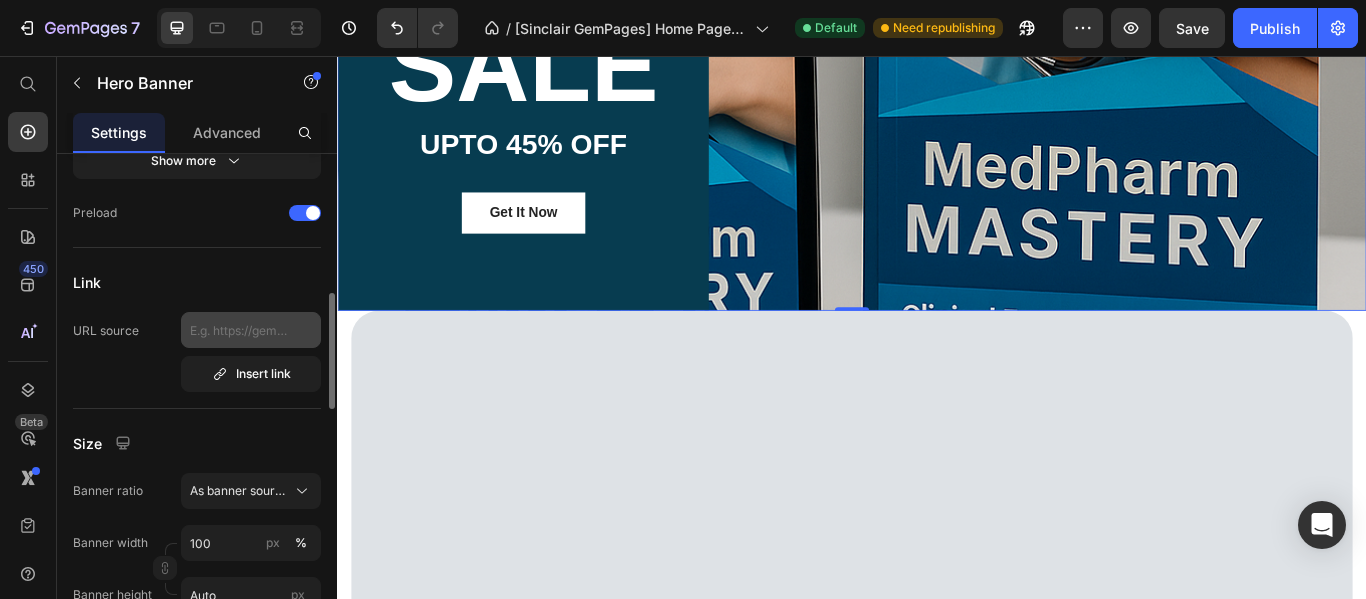 scroll, scrollTop: 700, scrollLeft: 0, axis: vertical 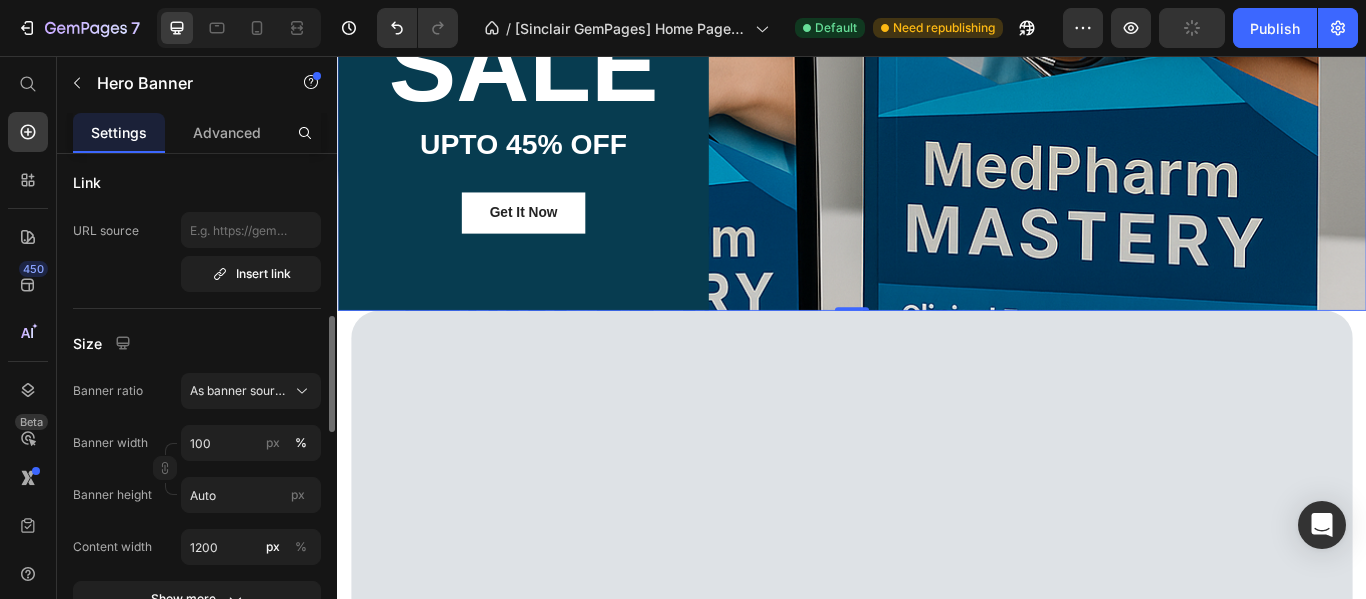 click on "[DAYS] Days [HRS] Hrs [MINS] Mins [SECS] Secs Countdown Timer                Title Line CYBER MONDAY Text block SALE Heading UPTO 45% OFF Text block Get It Now Button Row" at bounding box center (937, 50) 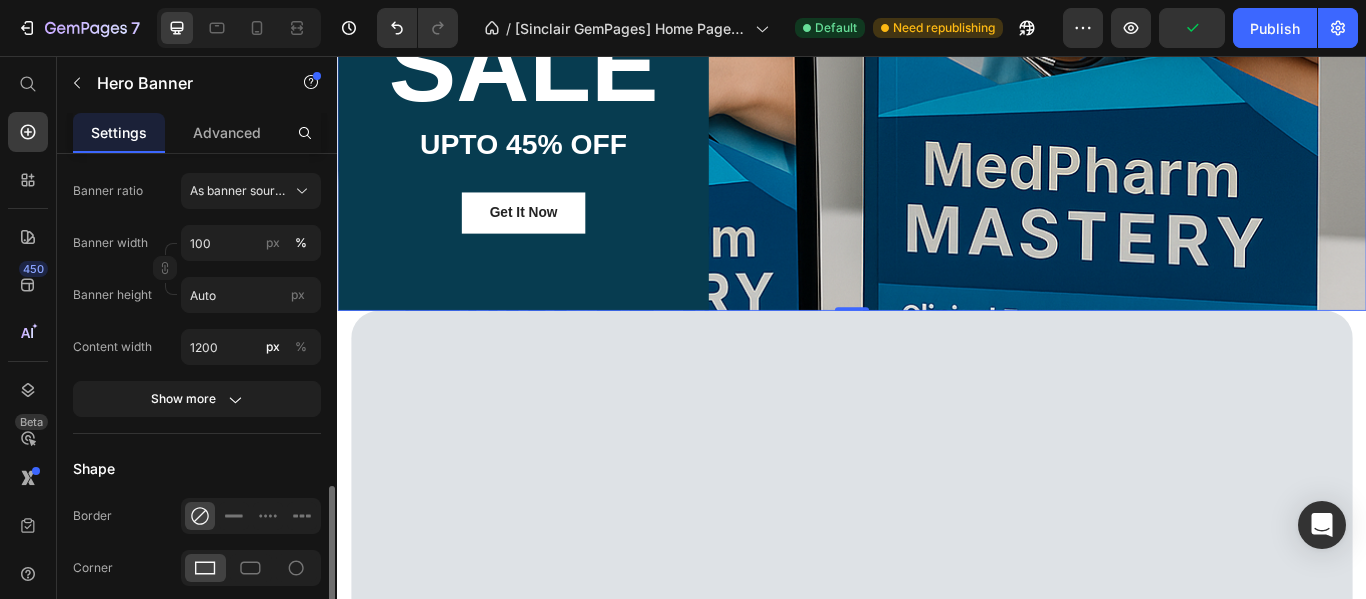 scroll, scrollTop: 800, scrollLeft: 0, axis: vertical 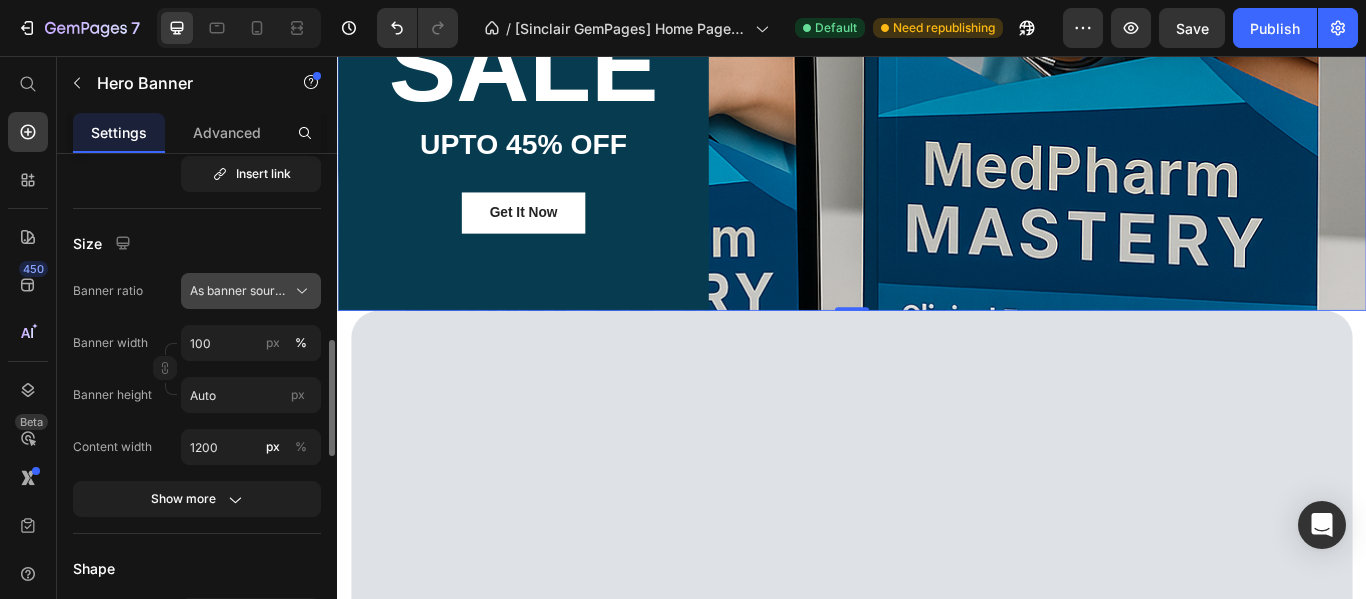 click on "As banner source" at bounding box center [239, 291] 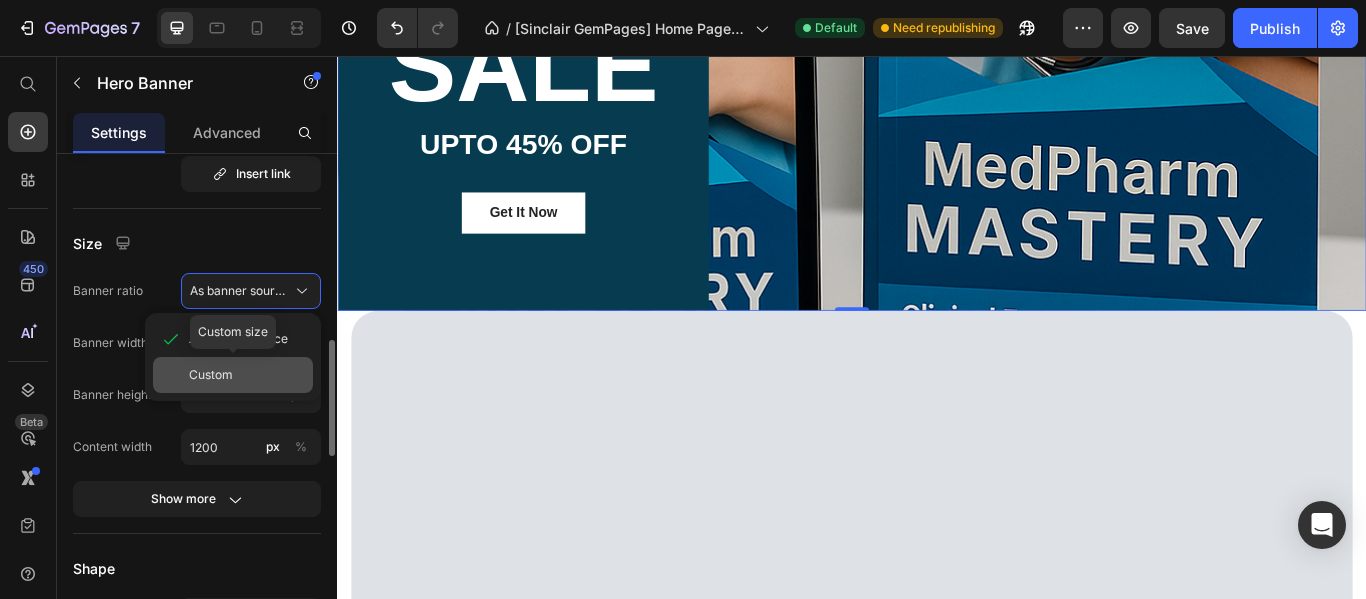 click on "Custom" 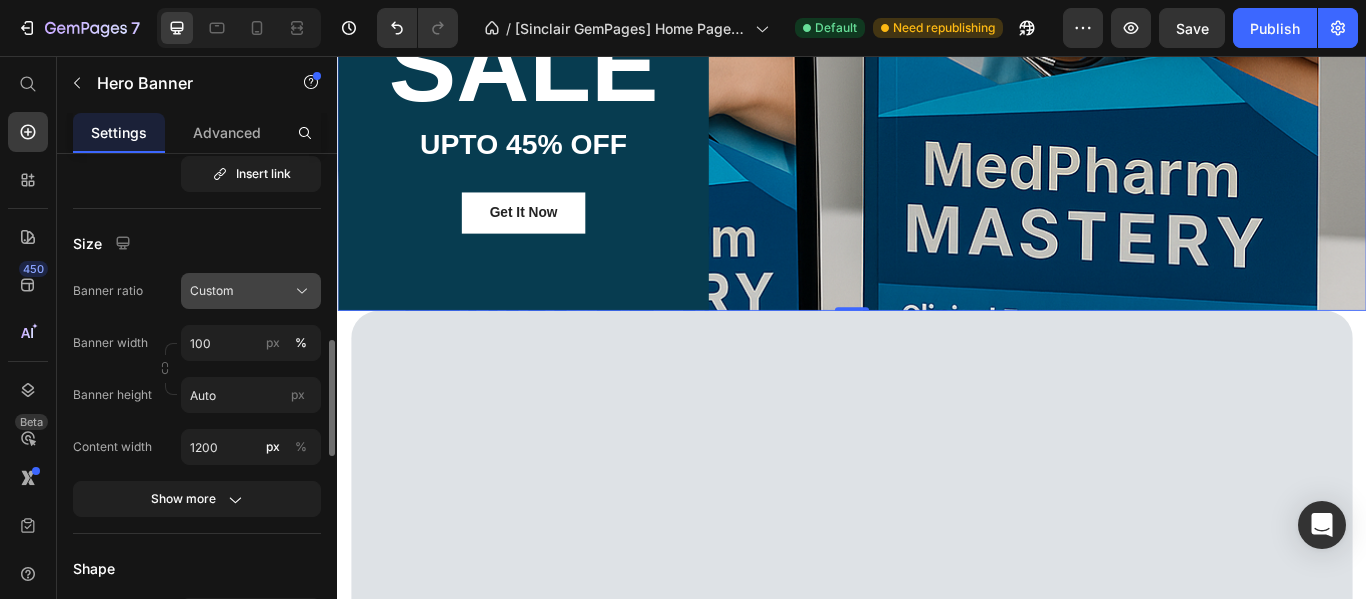 click on "Custom" 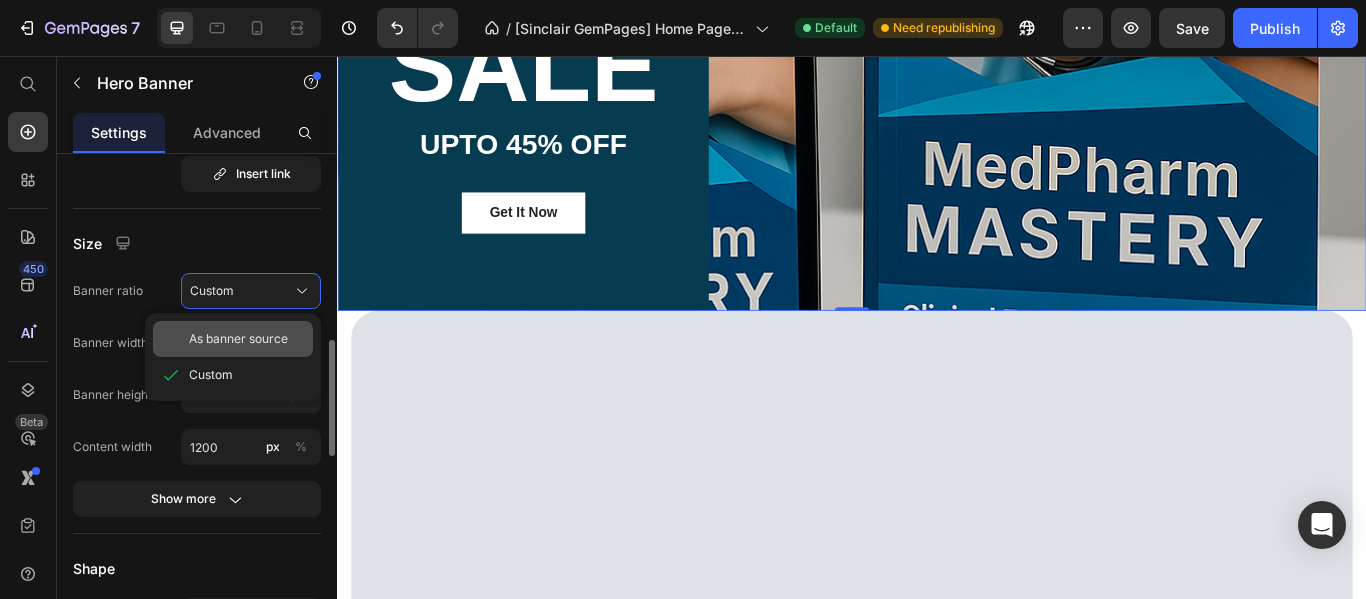 click on "As banner source" 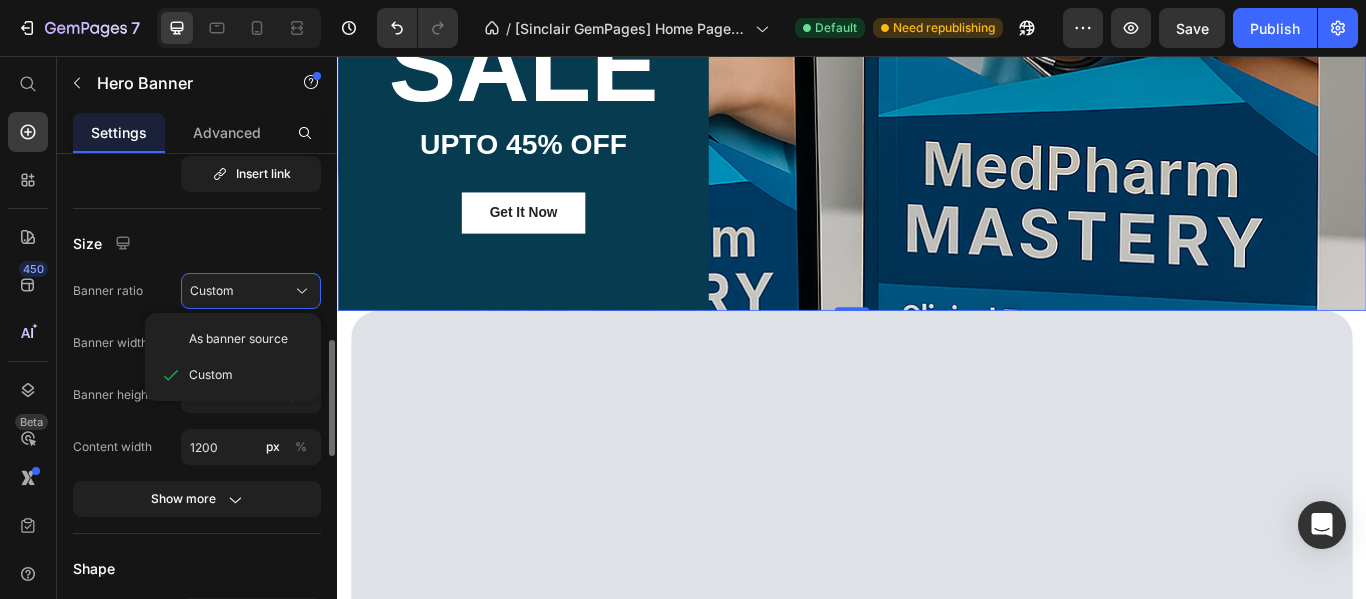type 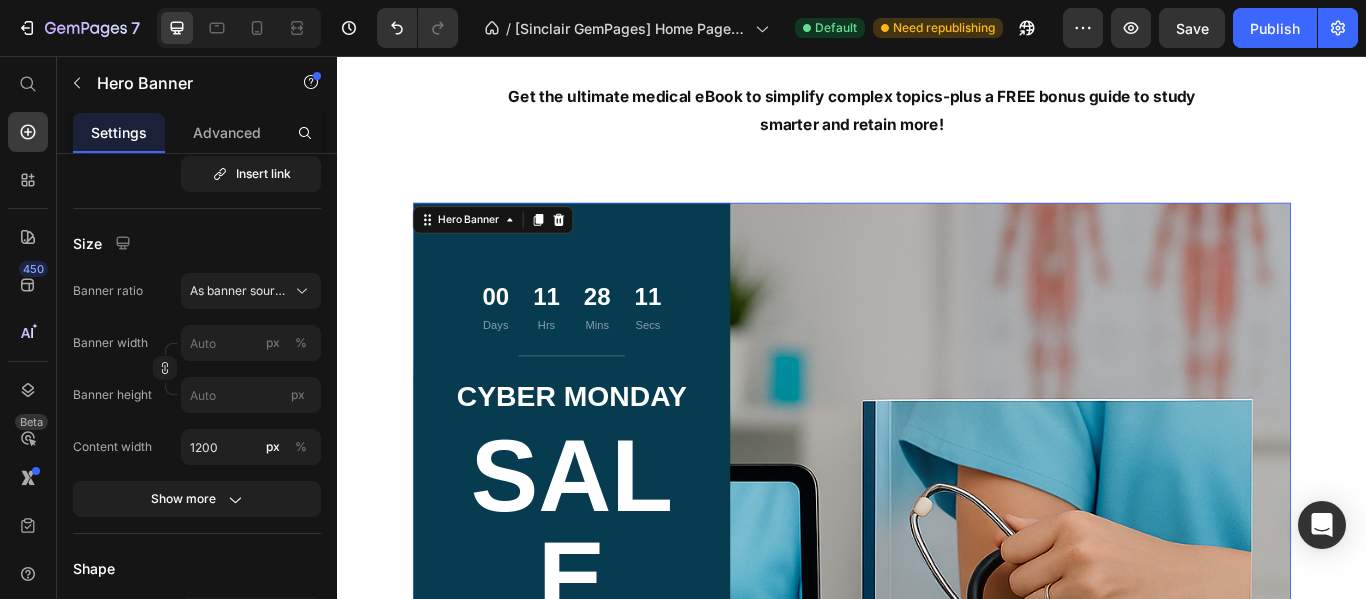 scroll, scrollTop: 400, scrollLeft: 0, axis: vertical 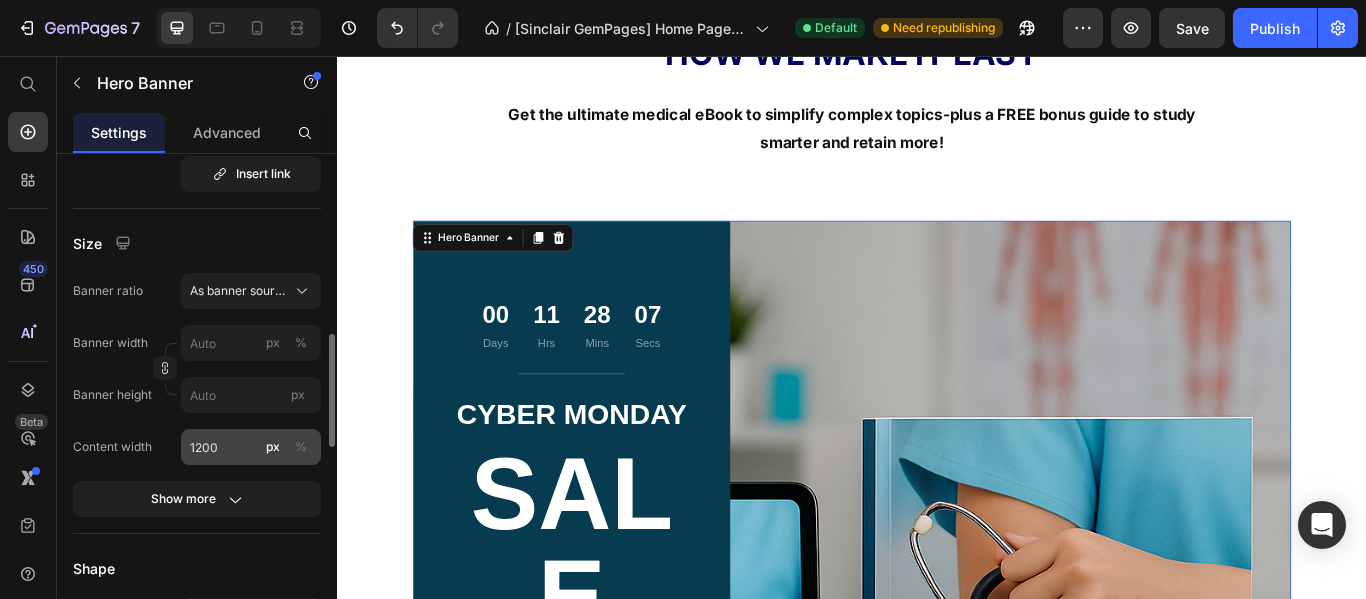 click on "%" at bounding box center (301, 447) 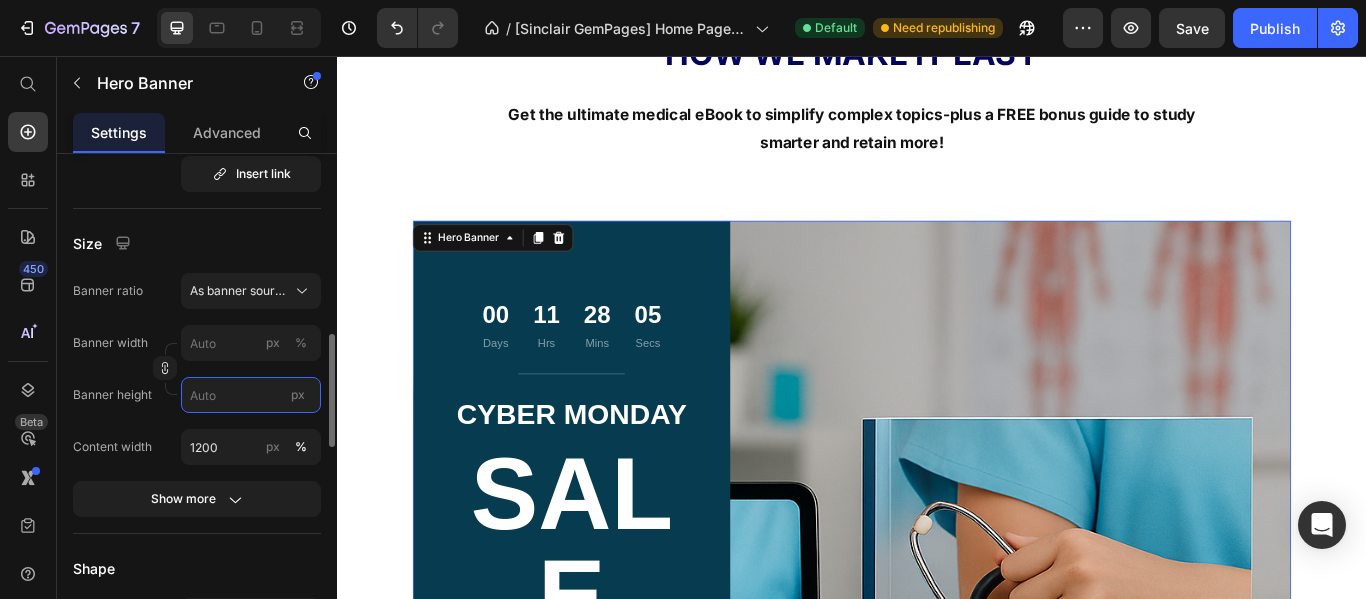 click on "px" at bounding box center [251, 395] 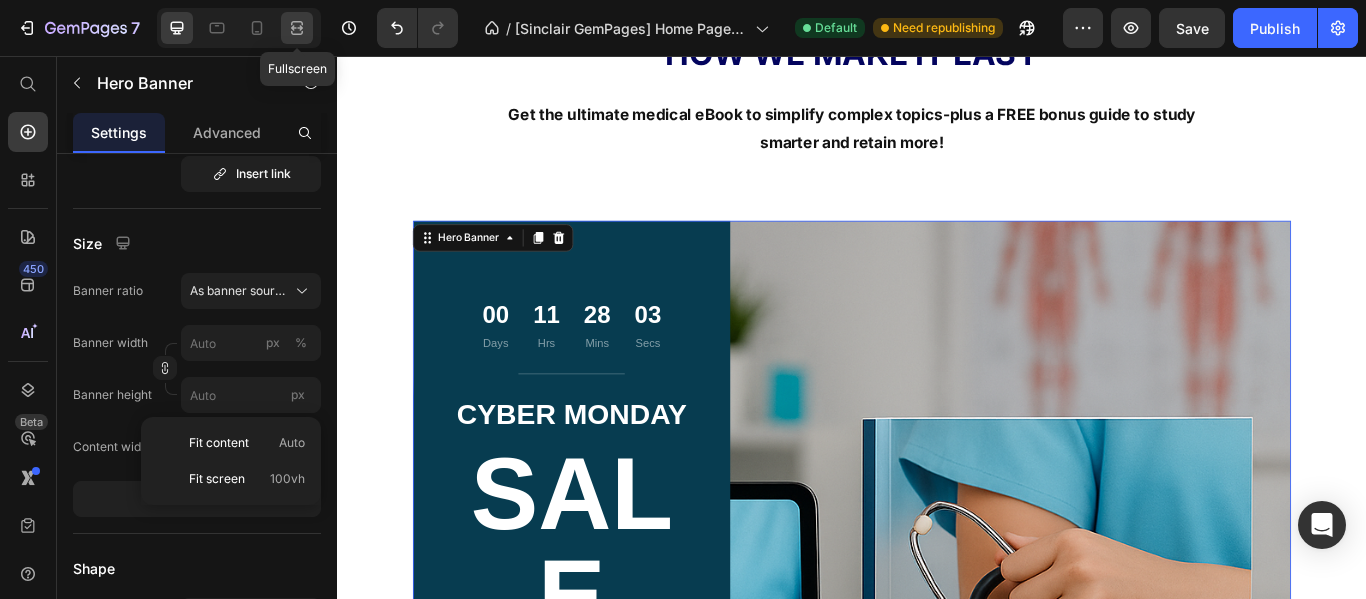 click 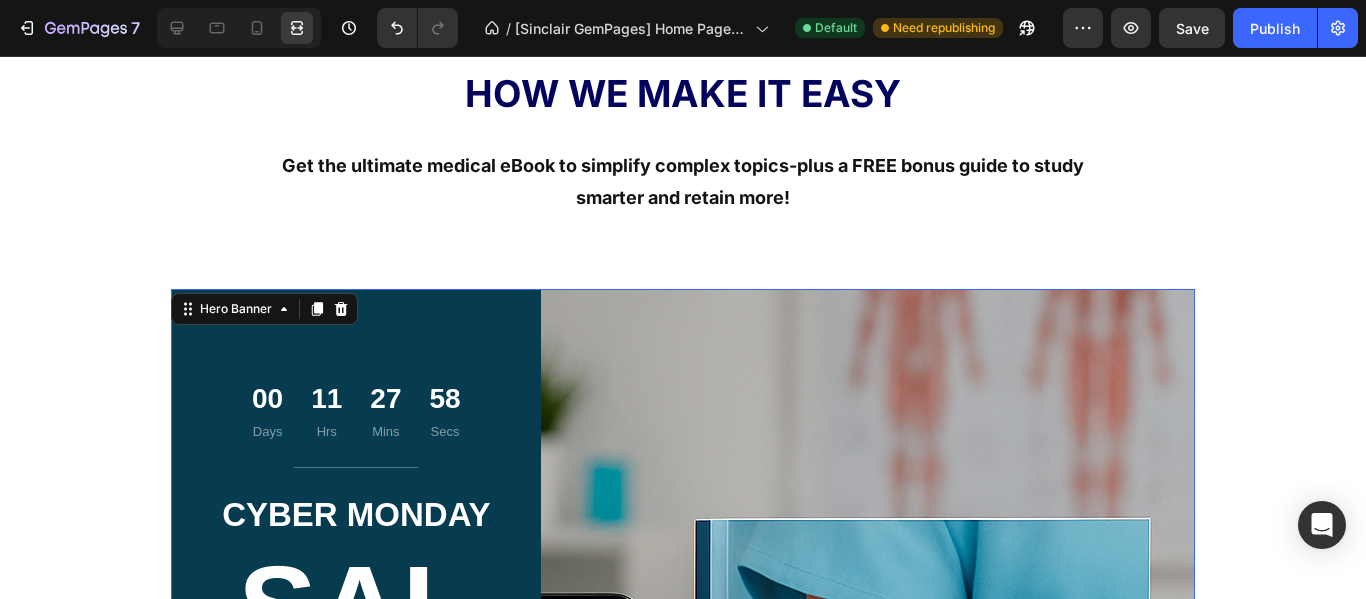 scroll, scrollTop: 300, scrollLeft: 0, axis: vertical 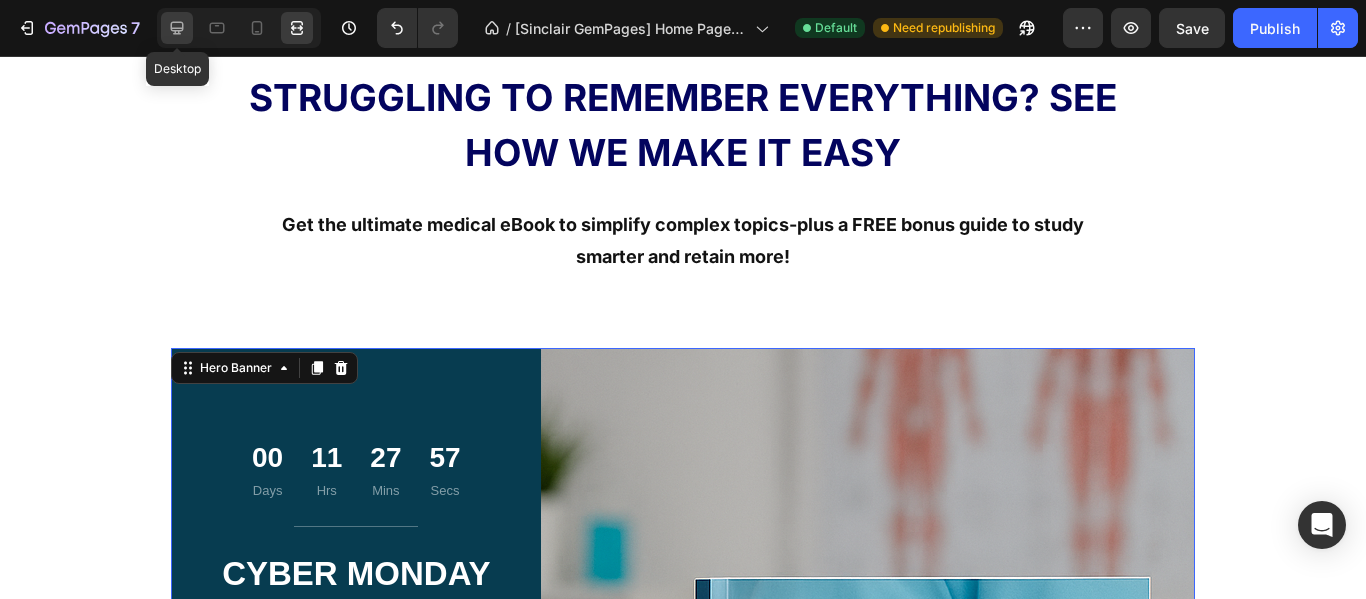 click 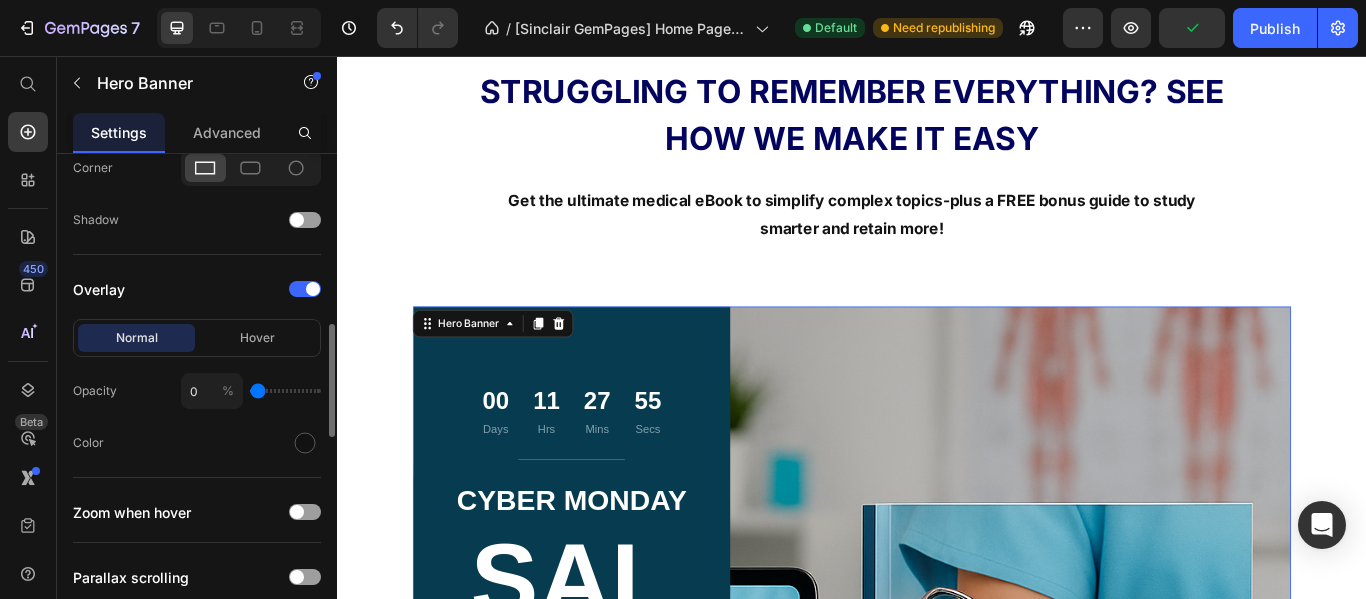 scroll, scrollTop: 1100, scrollLeft: 0, axis: vertical 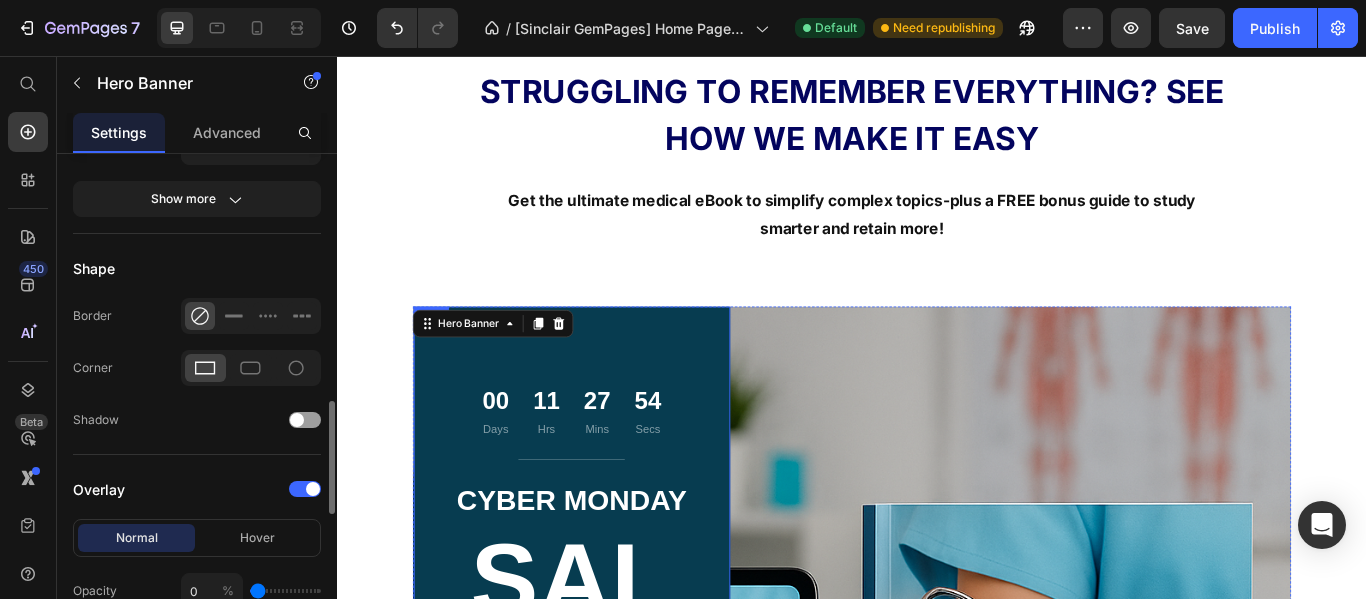 click on "[DAYS] Days [HRS] Hrs [MINS] Mins [SECS] Secs Countdown Timer                Title Line CYBER MONDAY Text block SALE Heading UPTO 45% OFF Text block Get It Now Button Row" at bounding box center (610, 709) 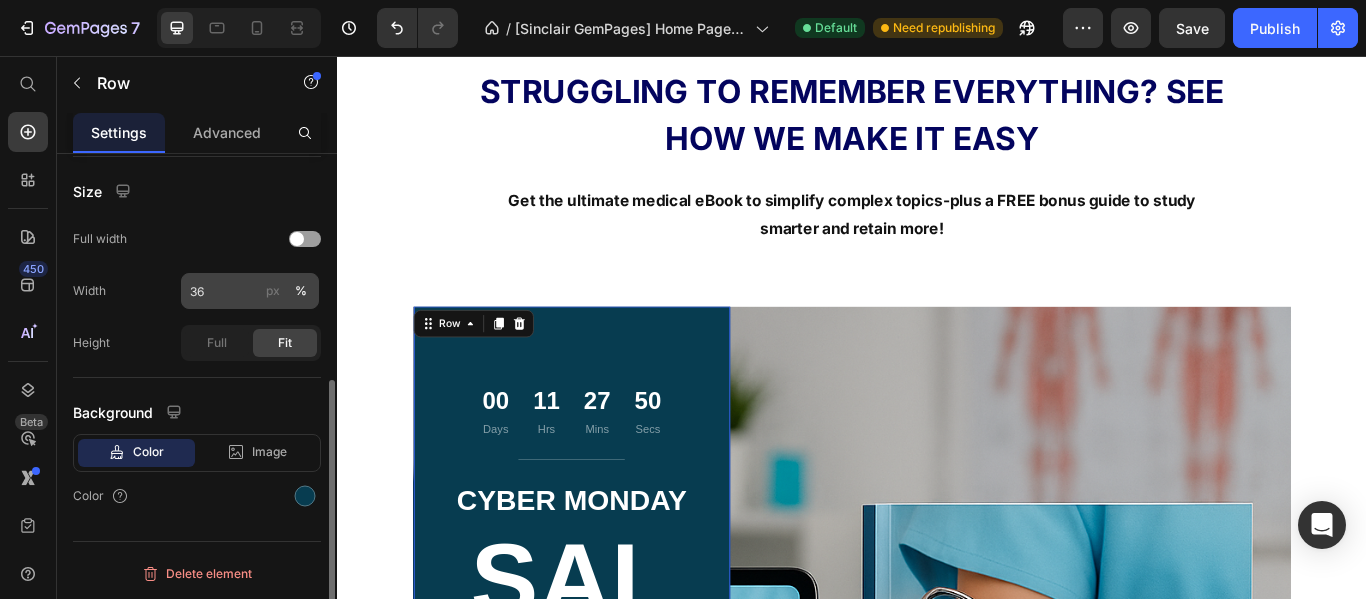 scroll, scrollTop: 110, scrollLeft: 0, axis: vertical 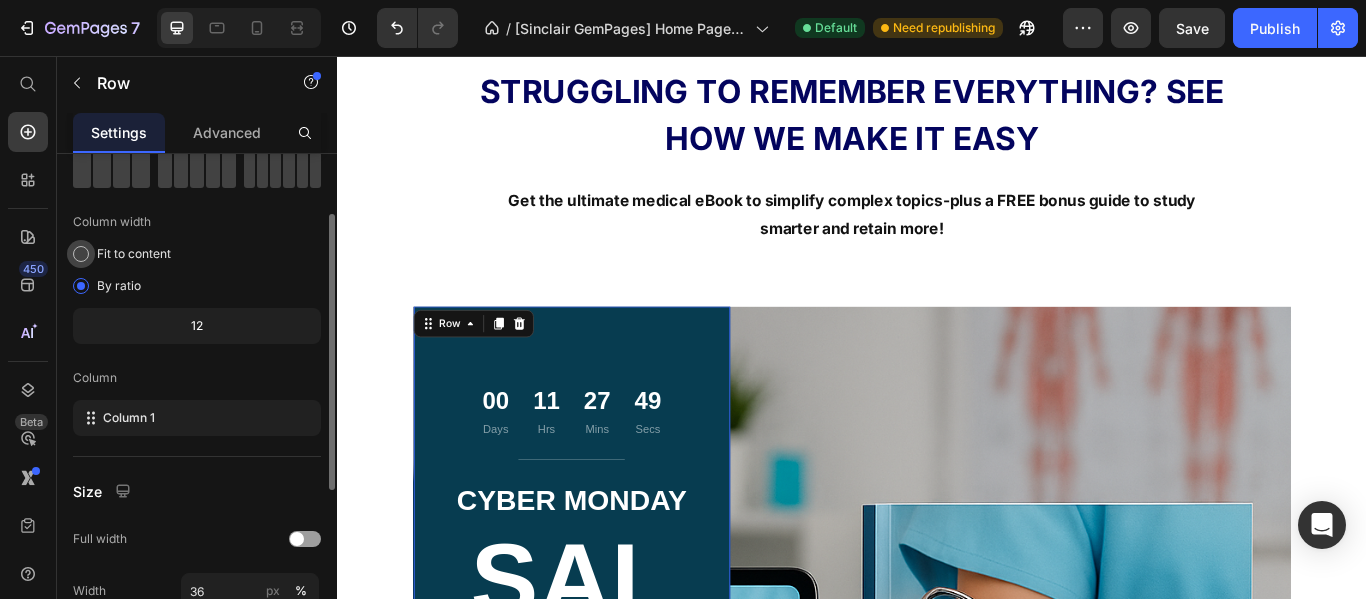 click at bounding box center (81, 254) 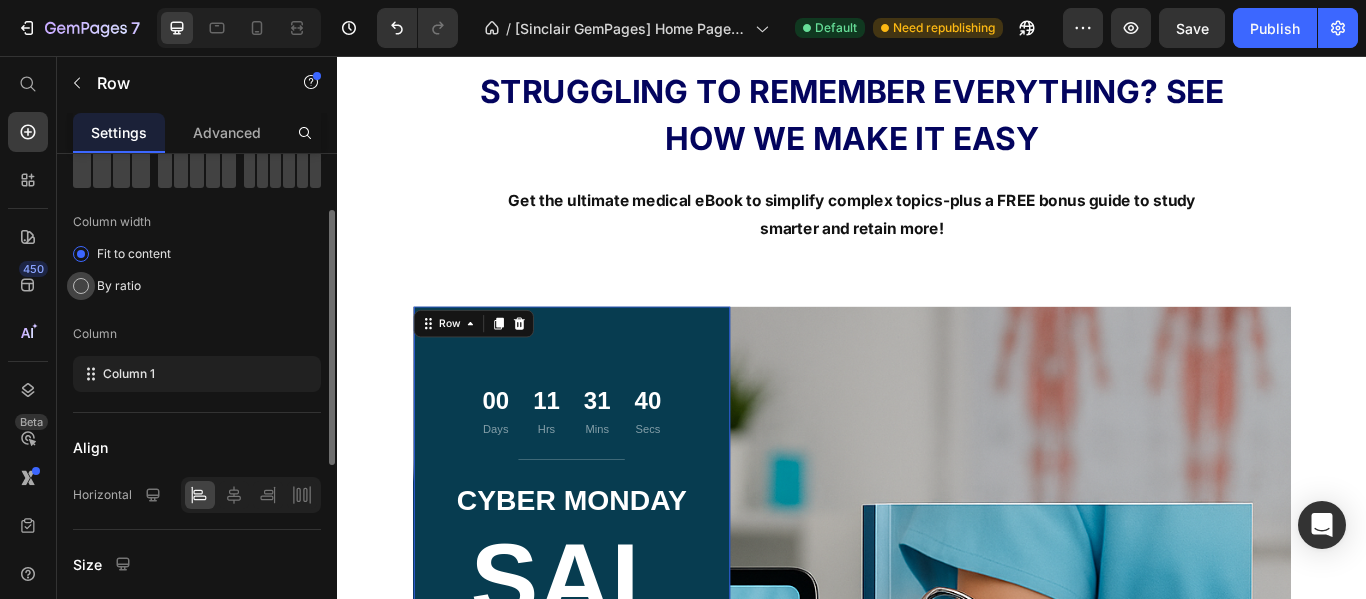 click at bounding box center [81, 286] 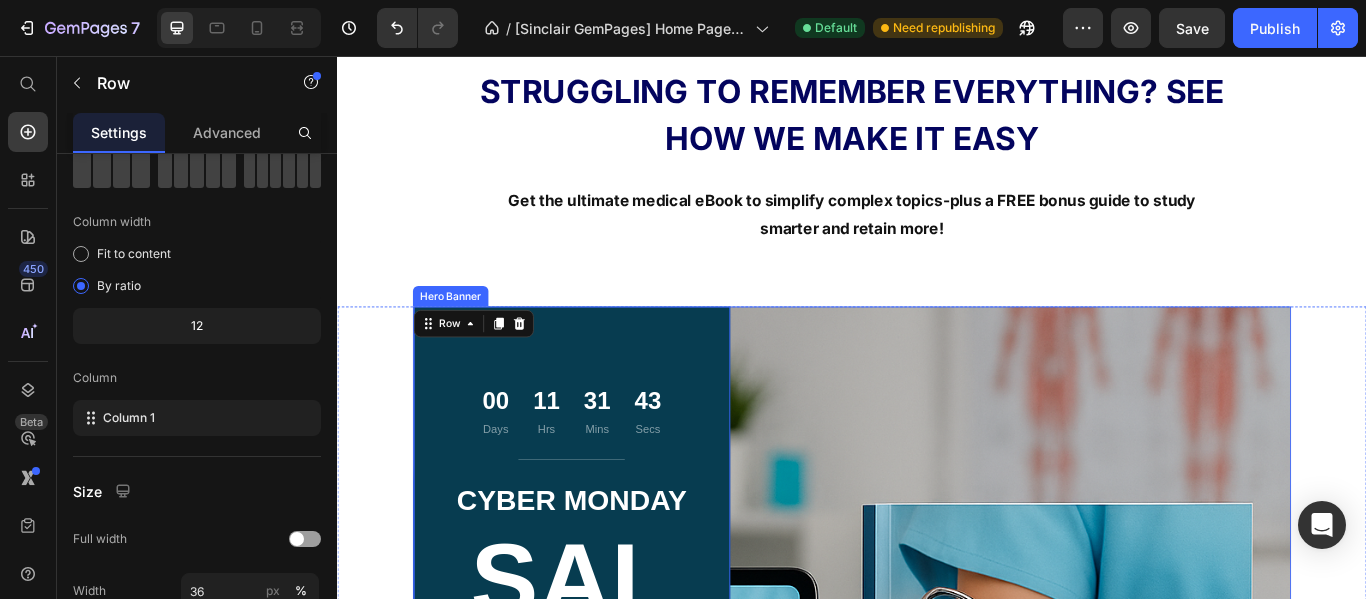 click on "[DAYS] Days [HRS] Hrs [MINS] Mins [SECS] Secs Countdown Timer                Title Line CYBER MONDAY Text block SALE Heading UPTO 45% OFF Text block Get It Now Button Row   0" at bounding box center (937, 709) 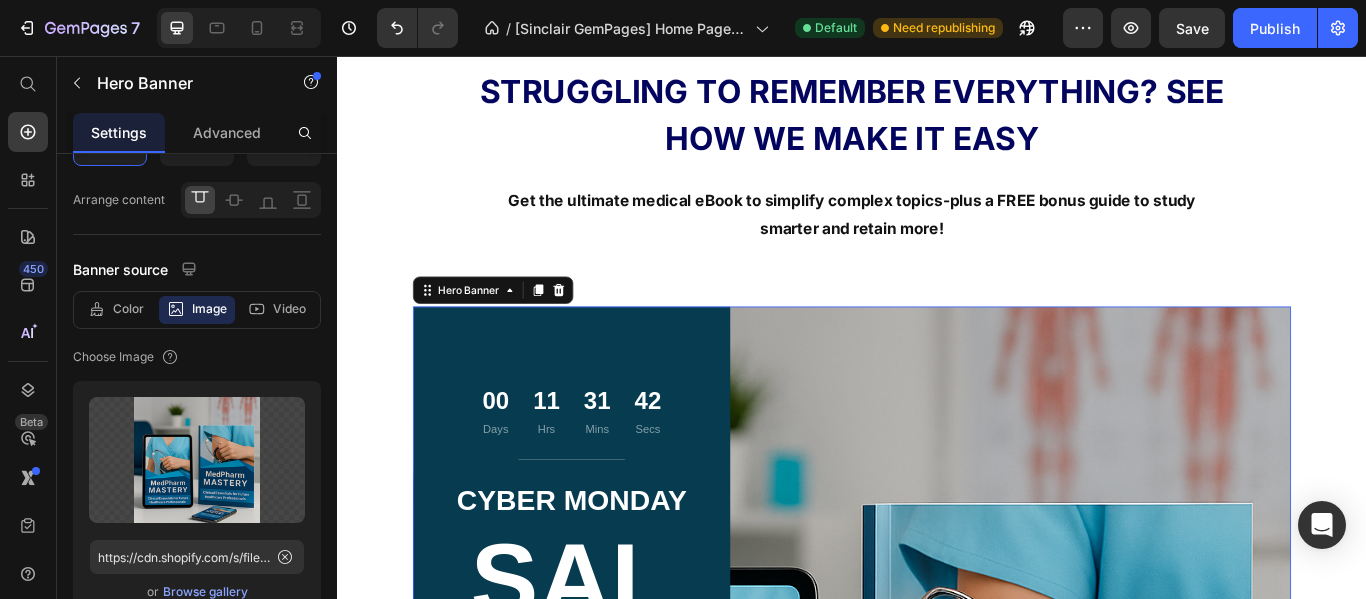 scroll, scrollTop: 0, scrollLeft: 0, axis: both 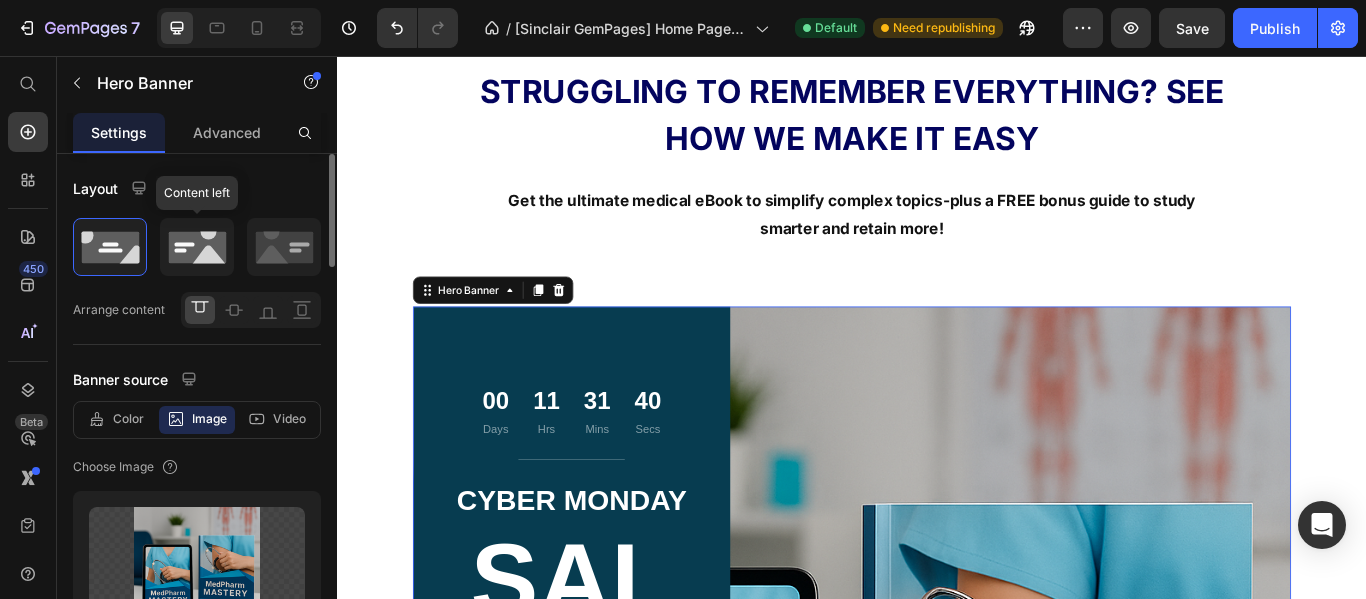 click 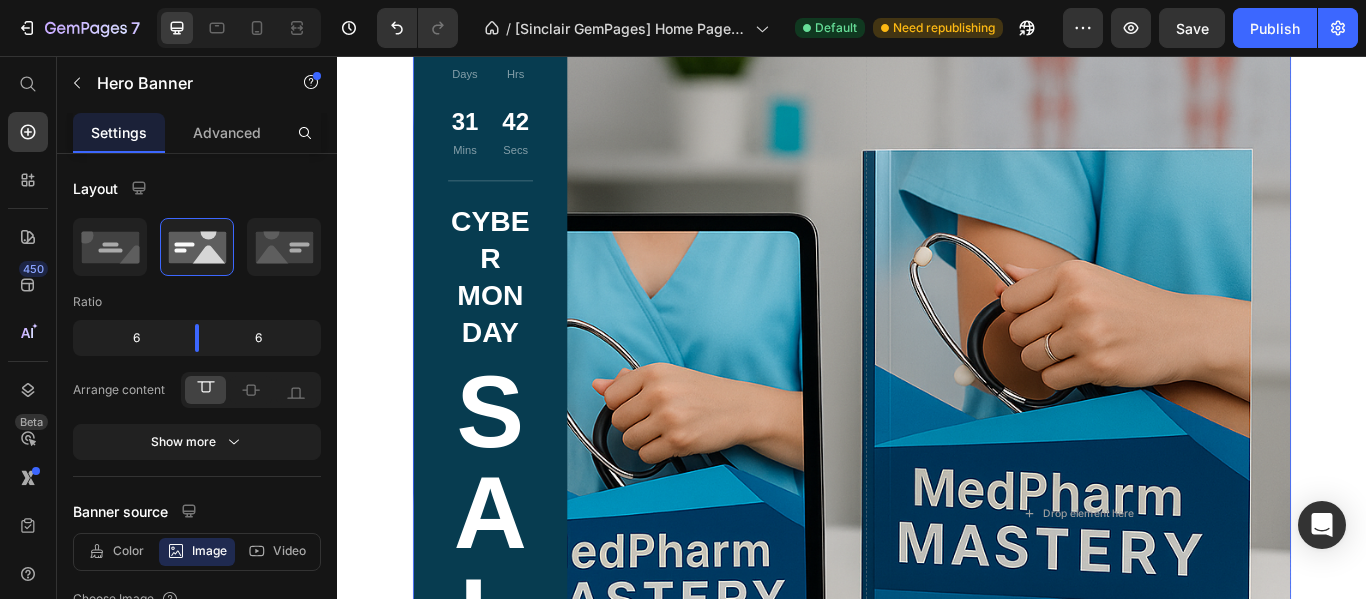 scroll, scrollTop: 800, scrollLeft: 0, axis: vertical 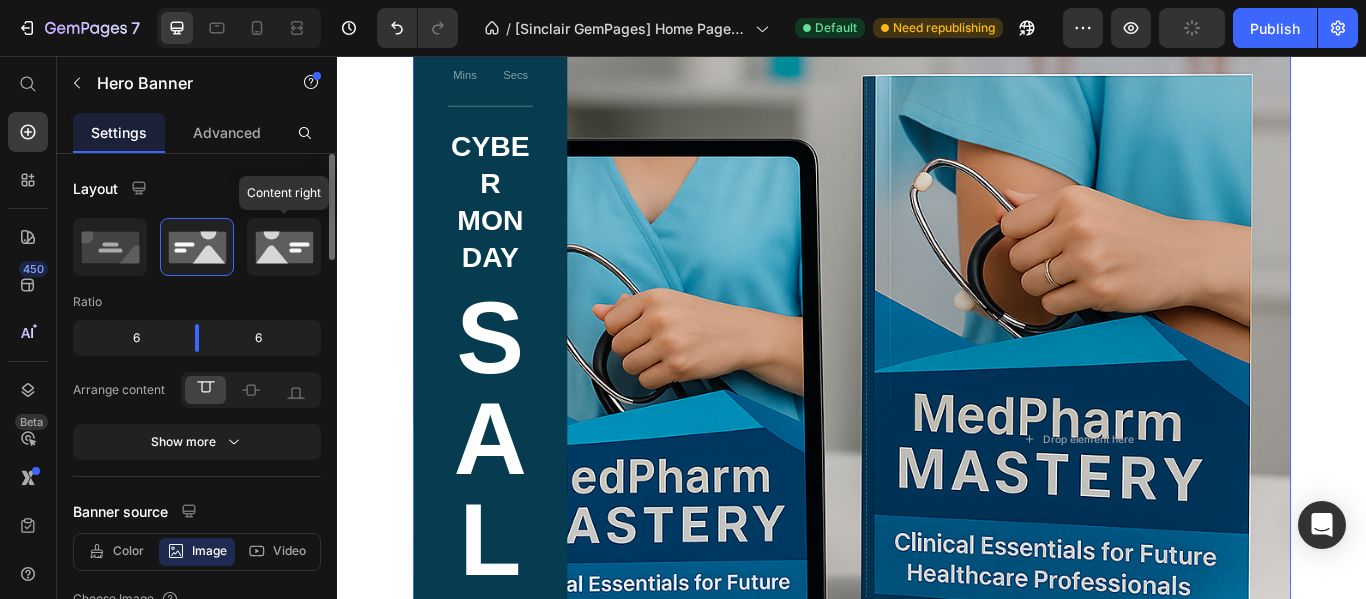 click 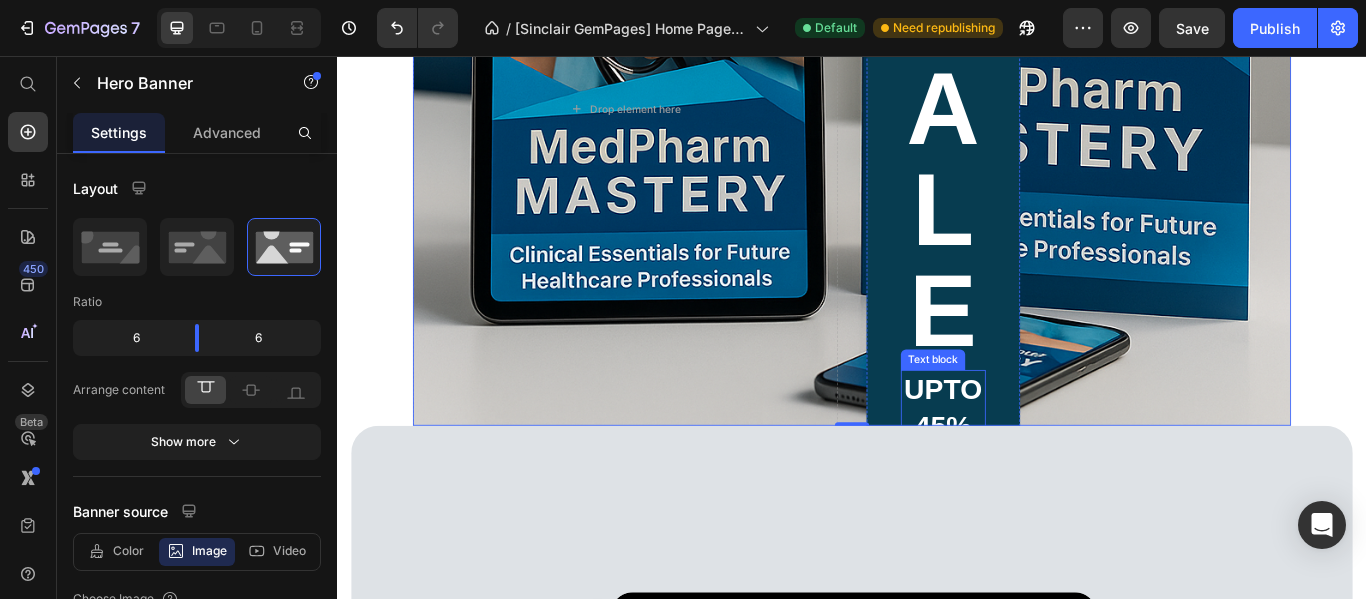 scroll, scrollTop: 1200, scrollLeft: 0, axis: vertical 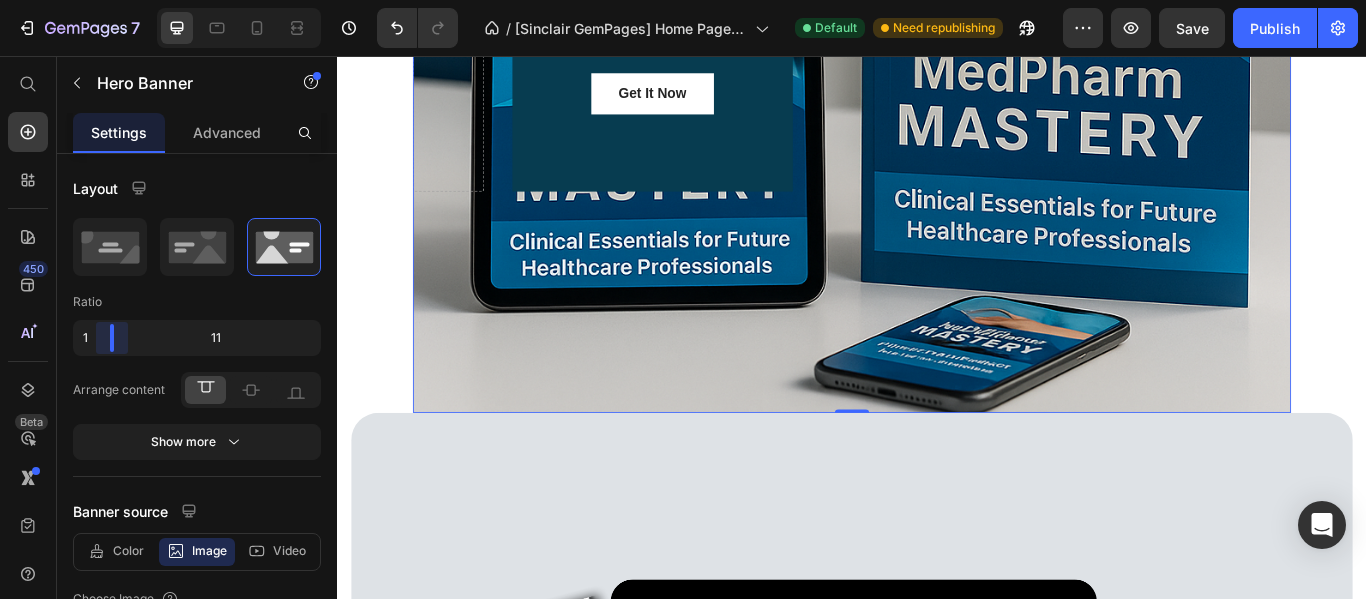 drag, startPoint x: 197, startPoint y: 343, endPoint x: 40, endPoint y: 345, distance: 157.01274 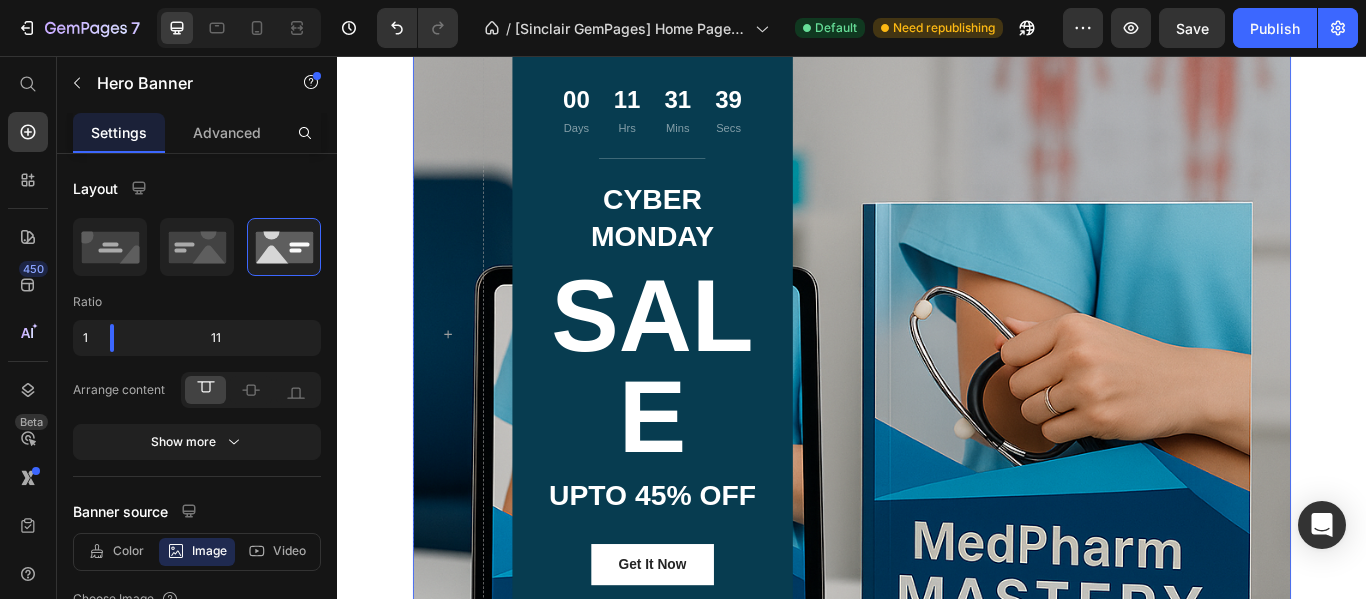 scroll, scrollTop: 500, scrollLeft: 0, axis: vertical 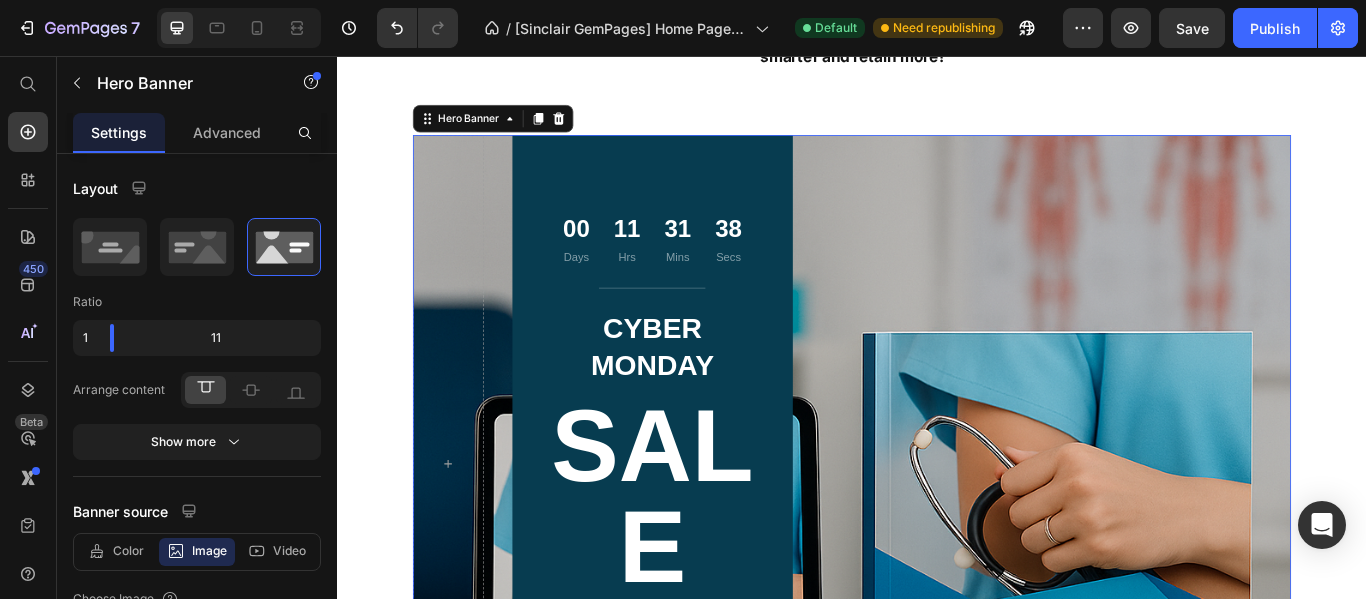 click on "[DAYS] Days [HRS] Hrs [MINS] Mins [SECS] Secs Countdown Timer                Title Line CYBER MONDAY Text block SALE Heading UPTO 45% OFF Text block Get It Now Button Row" at bounding box center [994, 531] 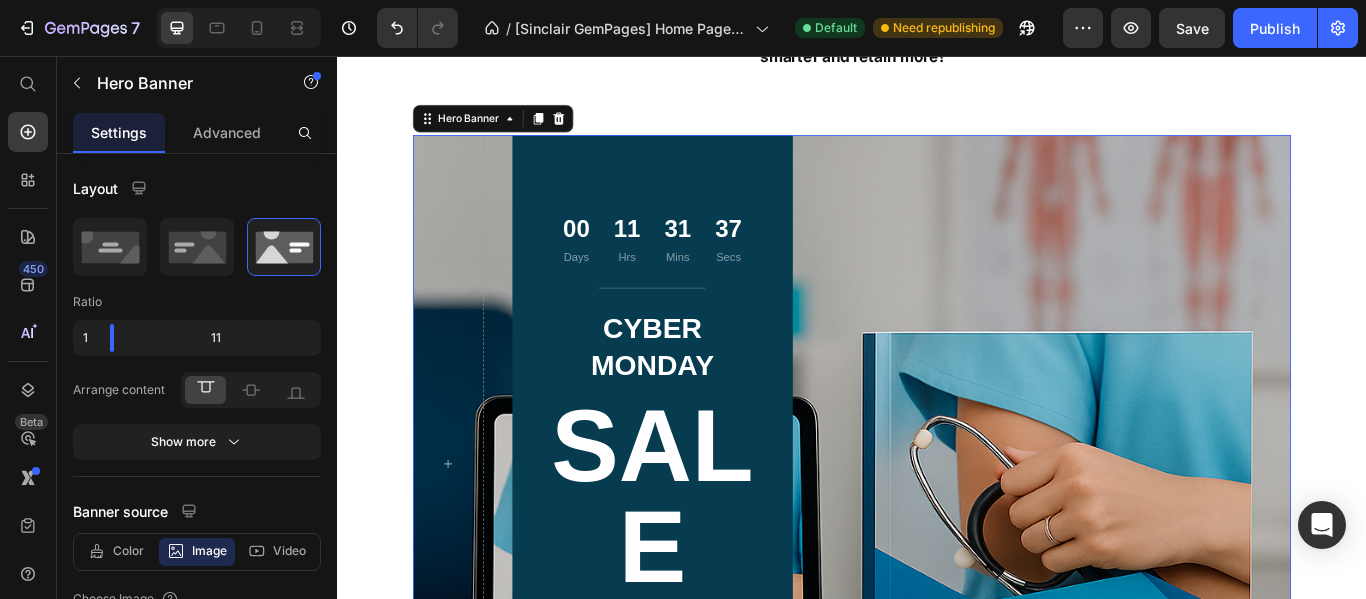 click 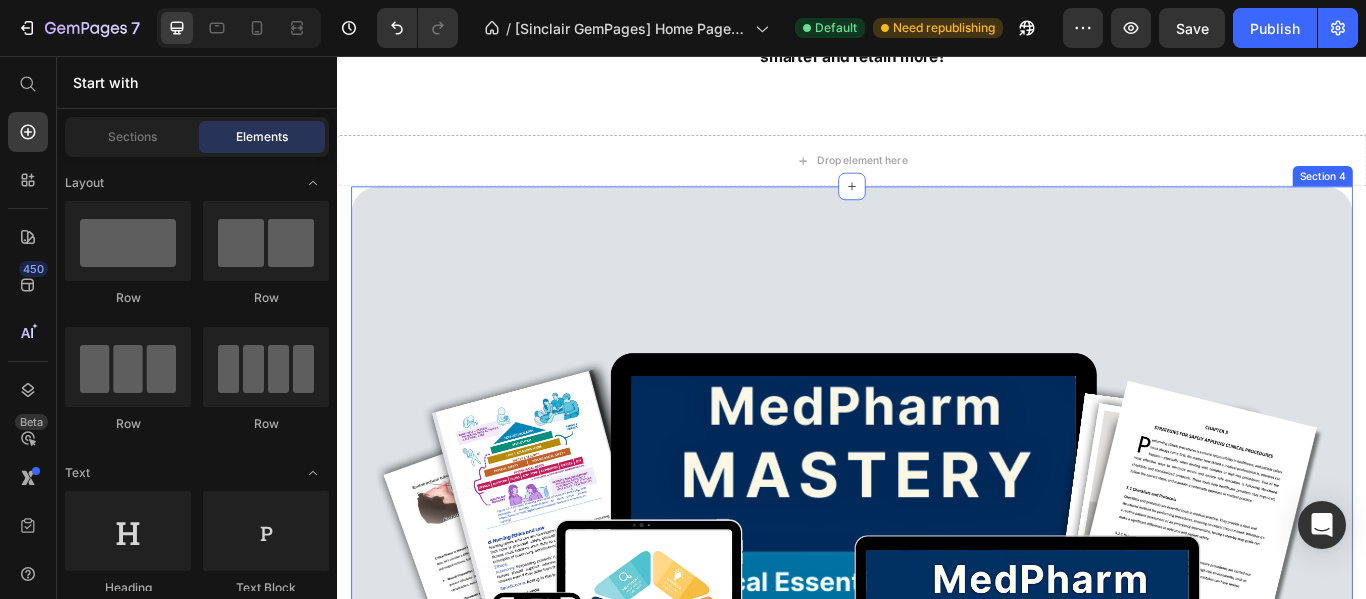 scroll, scrollTop: 300, scrollLeft: 0, axis: vertical 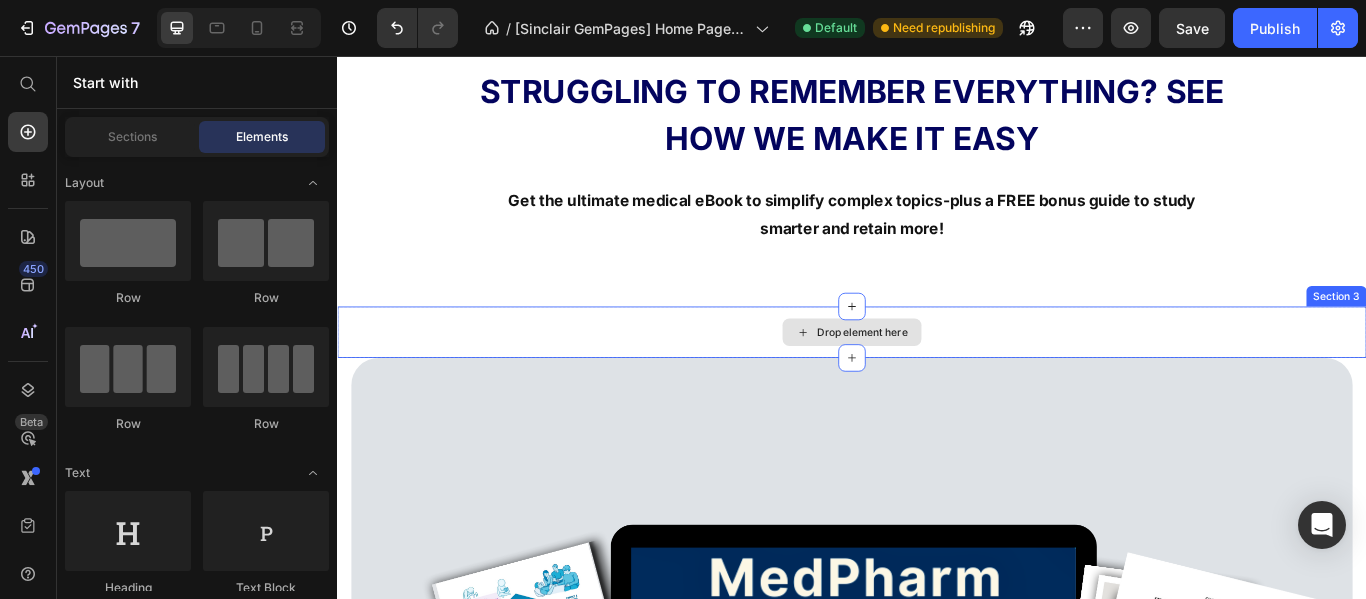 click on "Drop element here" at bounding box center [937, 378] 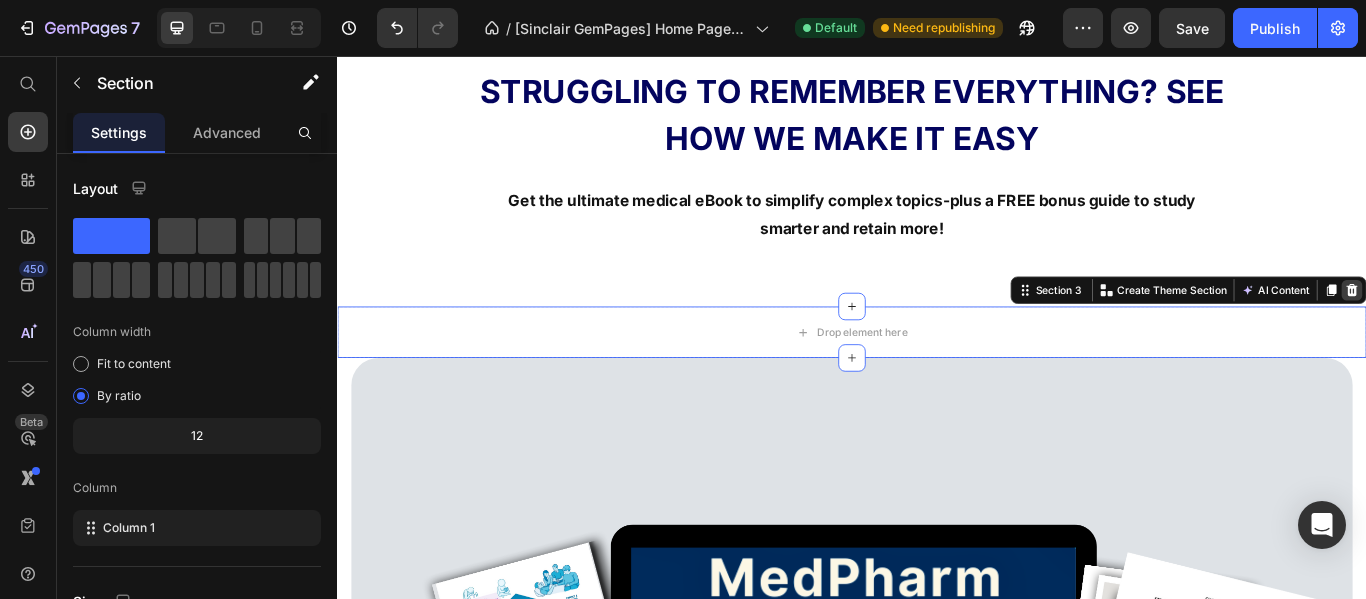 click 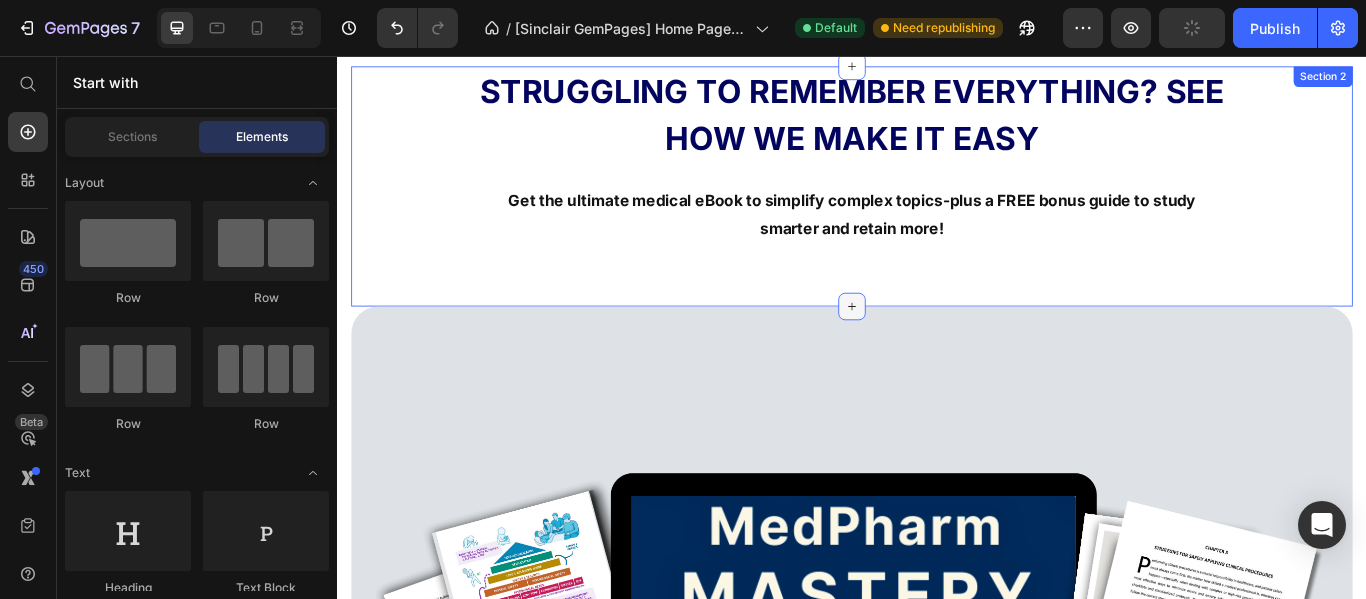 click 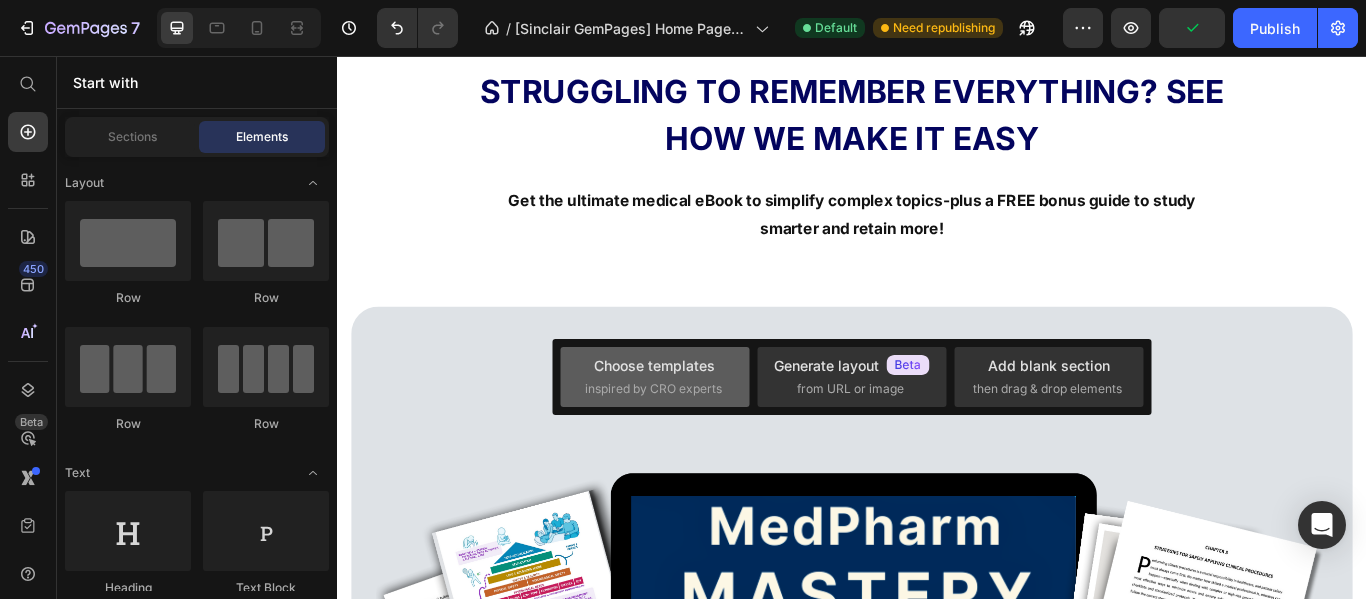 click on "Choose templates  inspired by CRO experts" at bounding box center [655, 376] 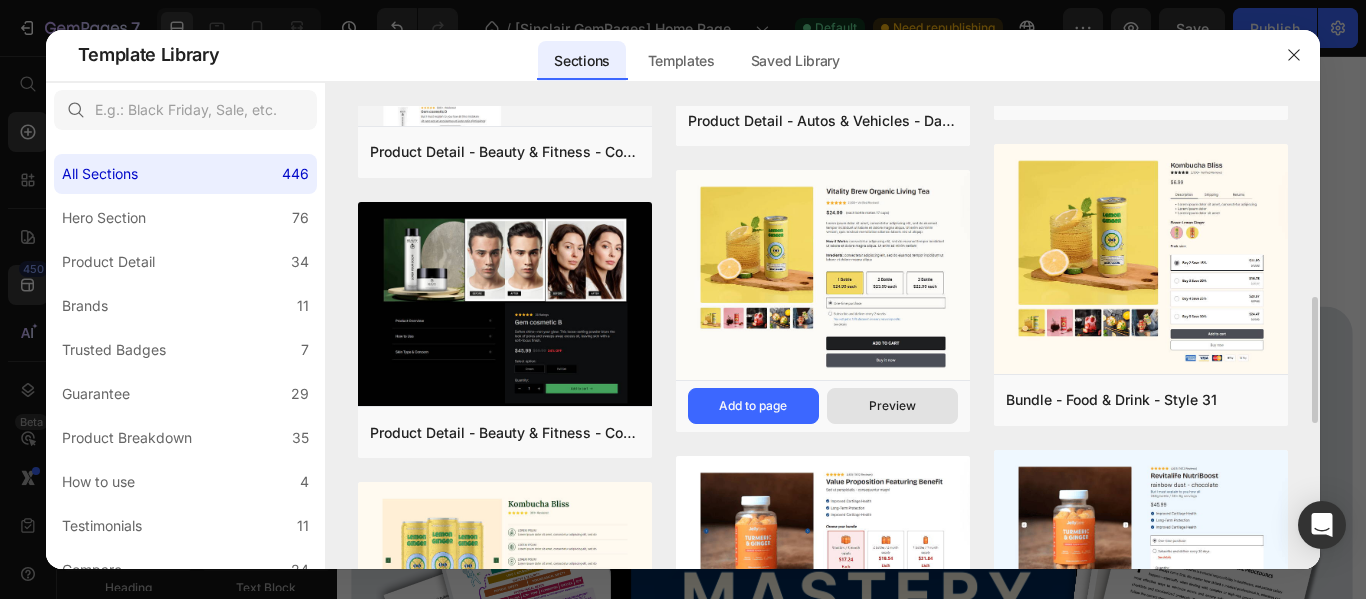 scroll, scrollTop: 1000, scrollLeft: 0, axis: vertical 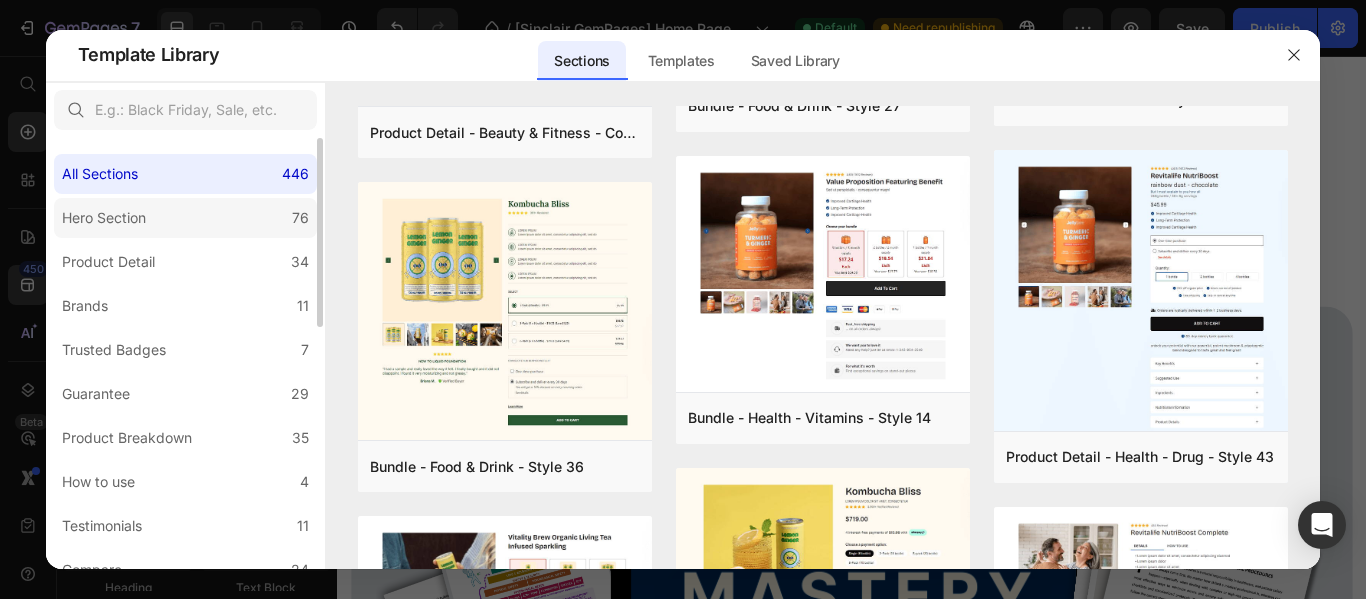 click on "Hero Section" at bounding box center [104, 218] 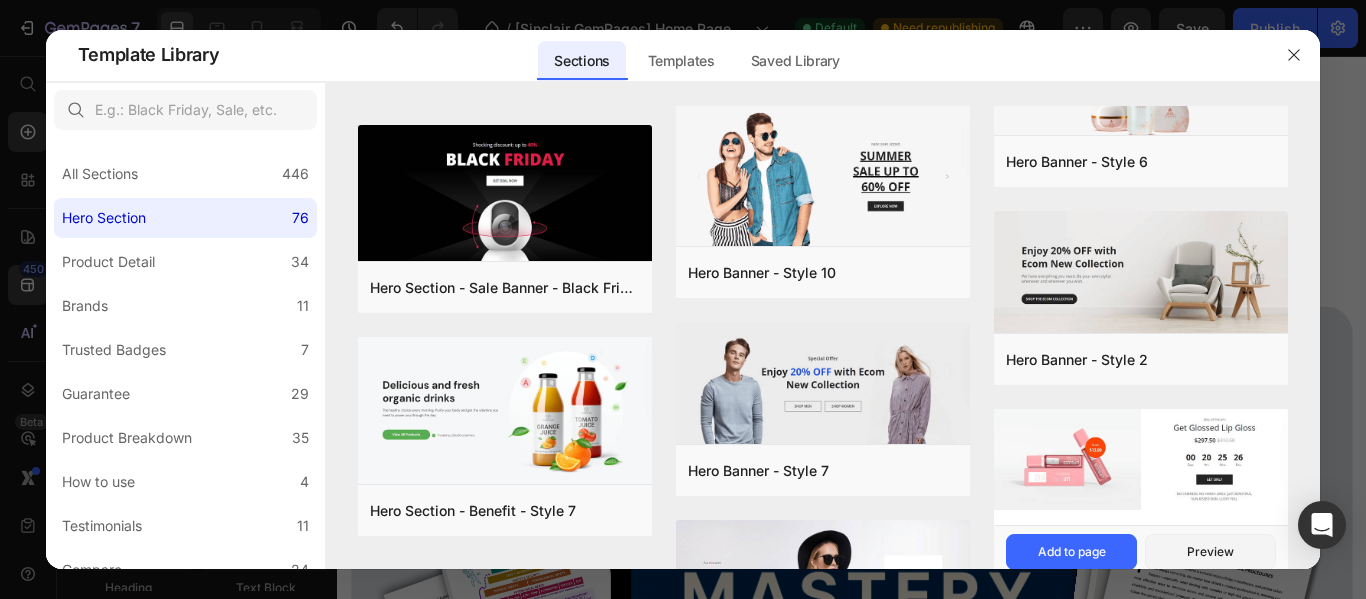 scroll, scrollTop: 3288, scrollLeft: 0, axis: vertical 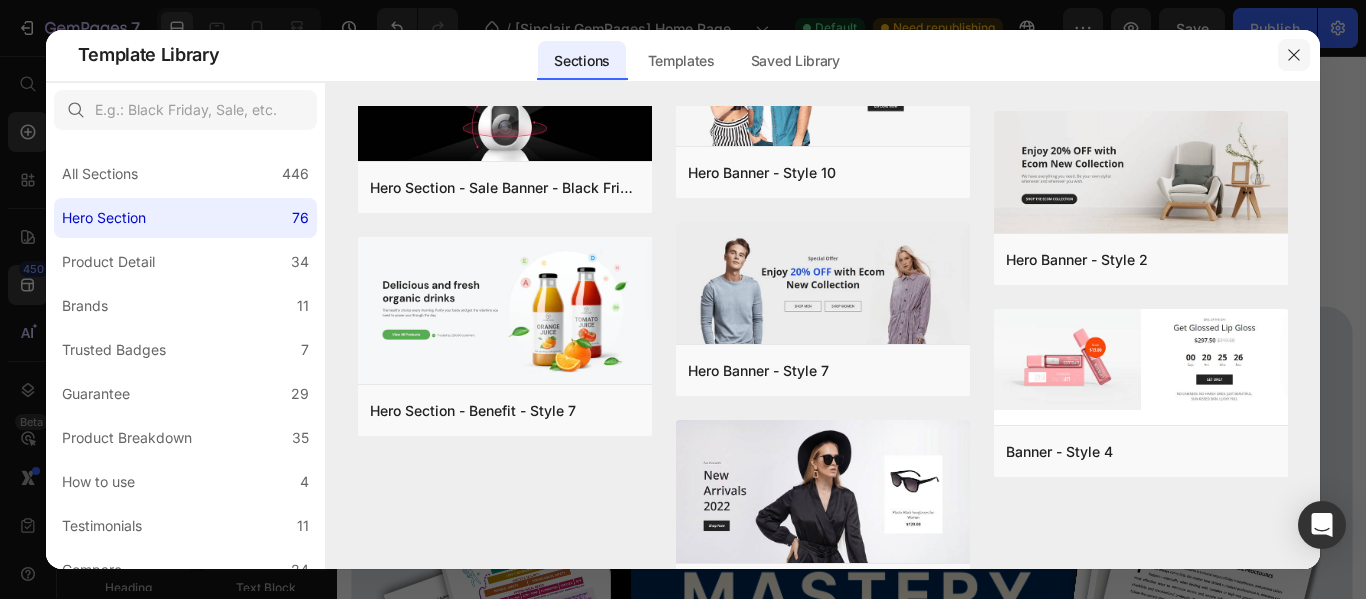 click at bounding box center (1294, 55) 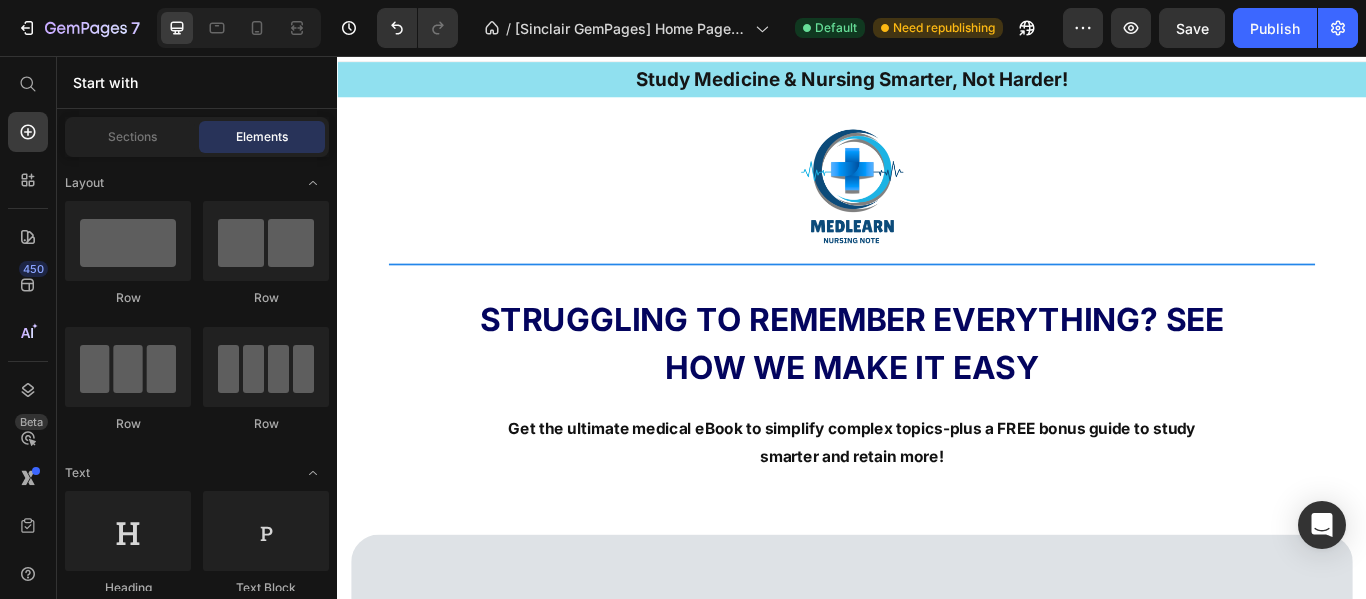 scroll, scrollTop: 0, scrollLeft: 0, axis: both 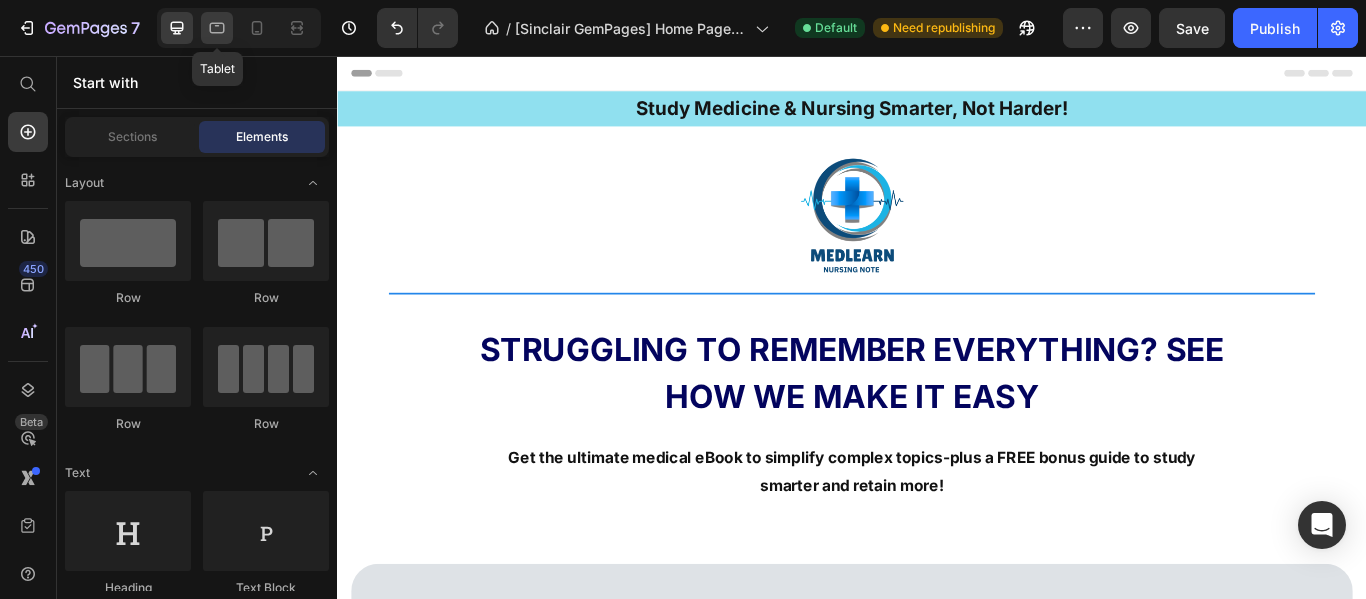 click 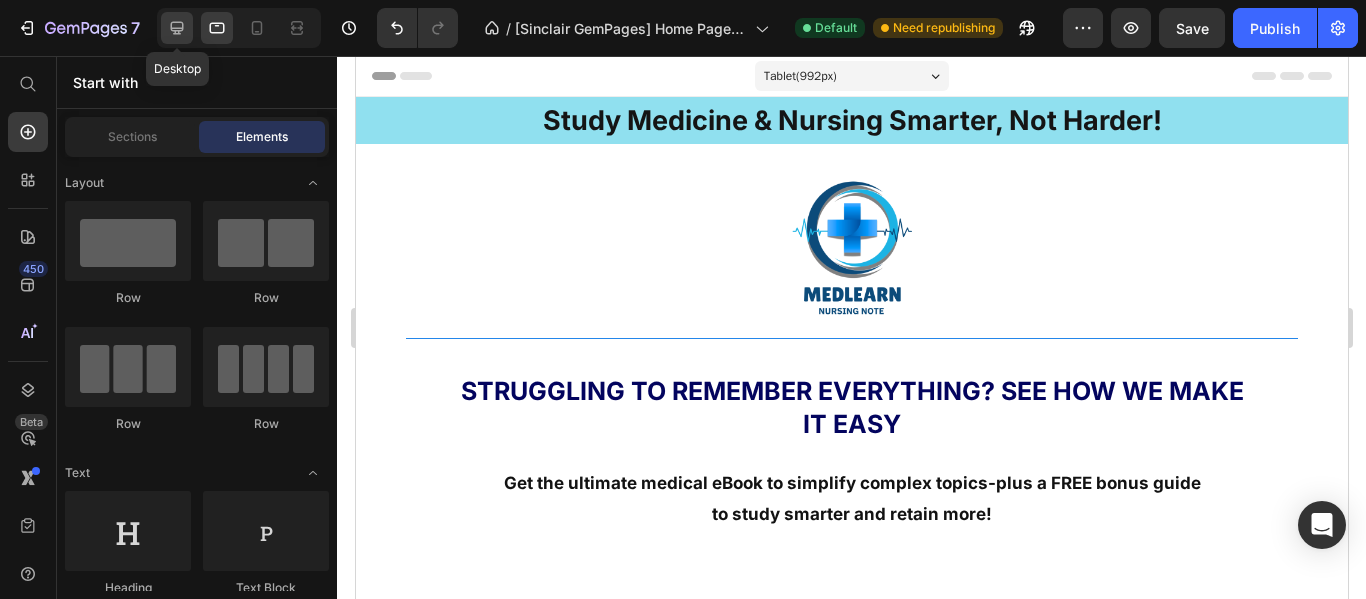 click 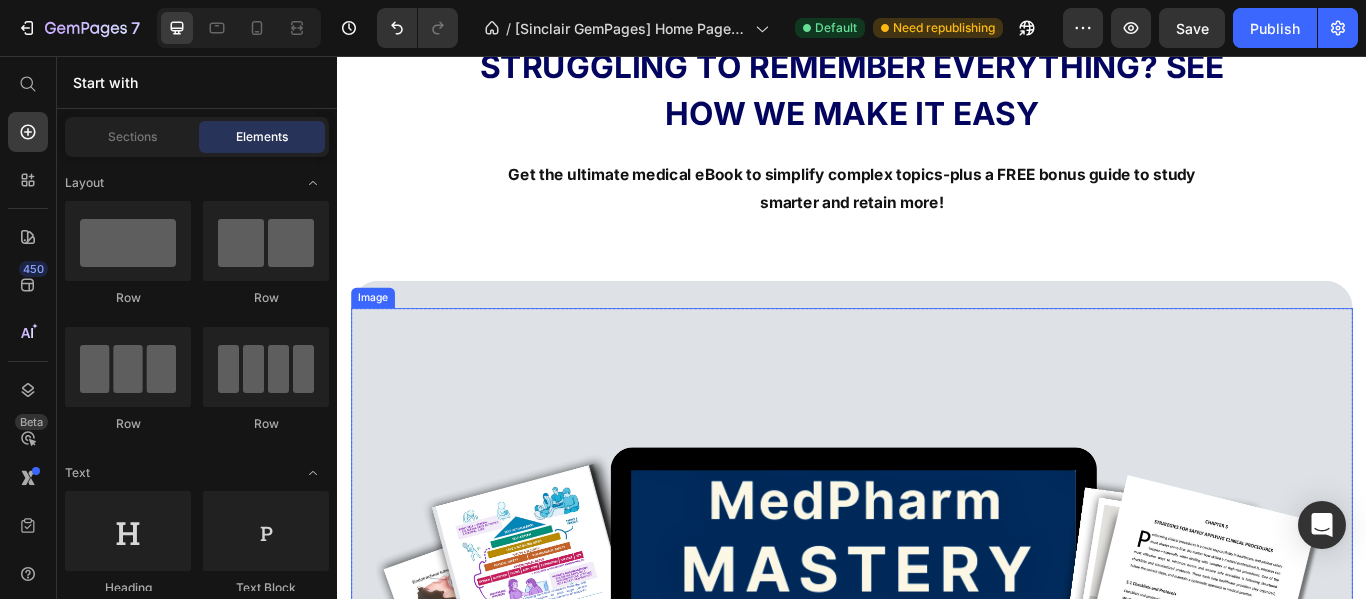 scroll, scrollTop: 400, scrollLeft: 0, axis: vertical 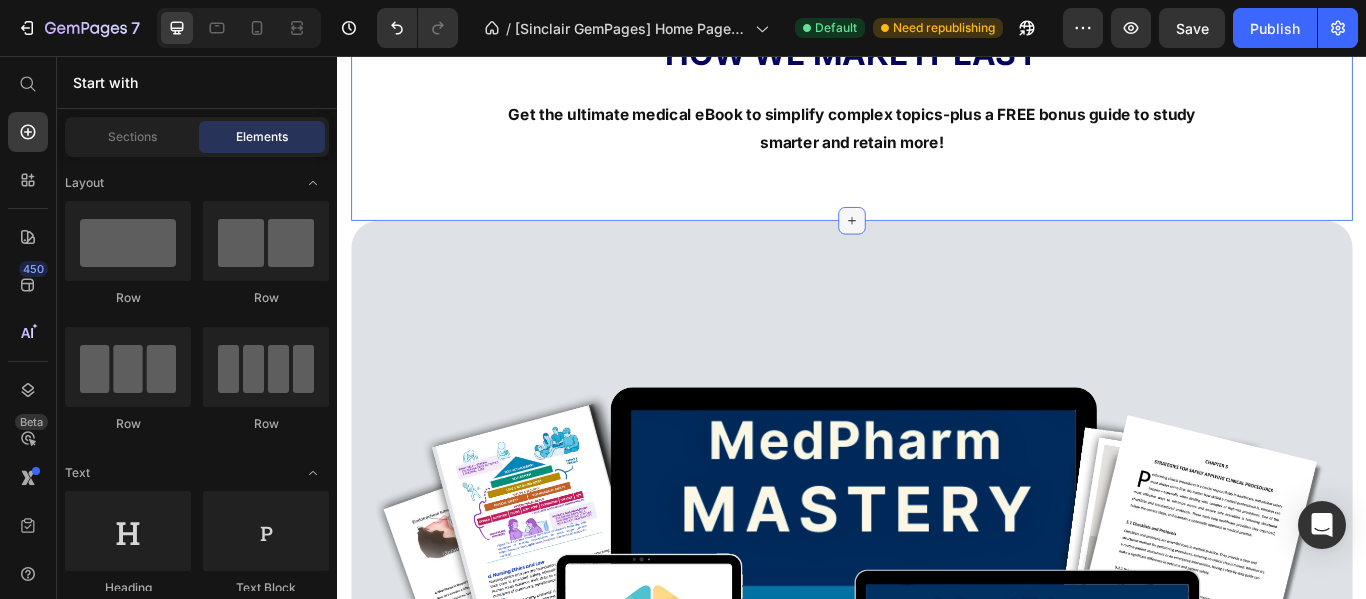 click at bounding box center [937, 248] 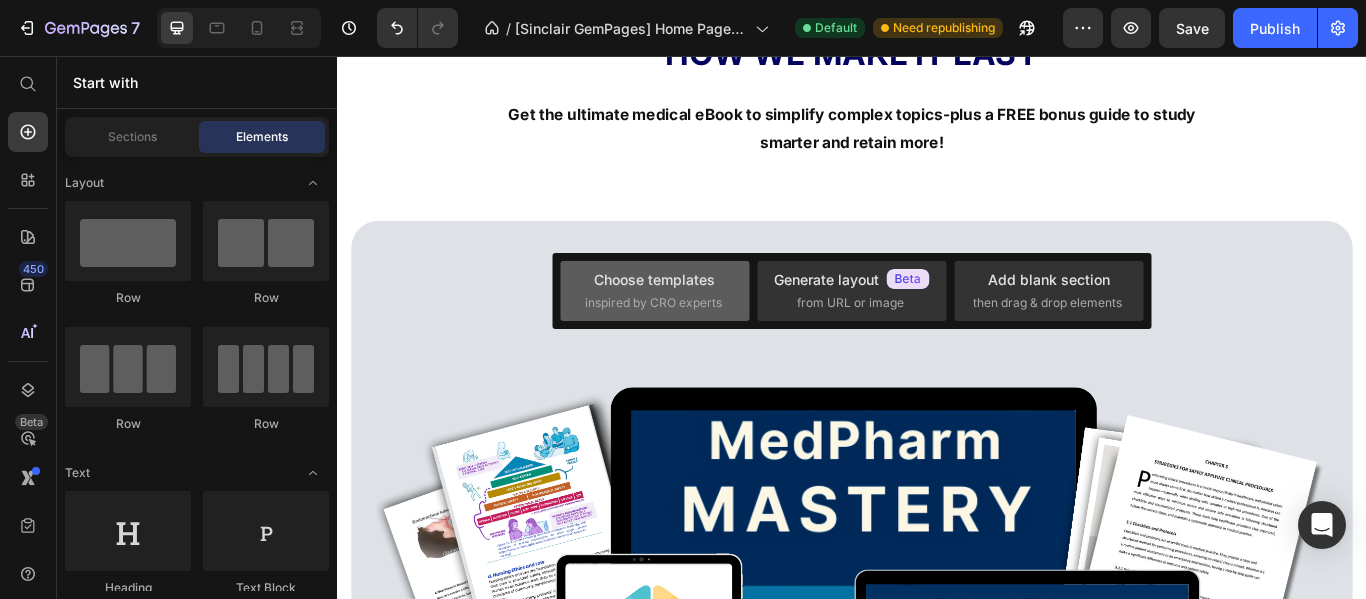 click on "Choose templates  inspired by CRO experts" 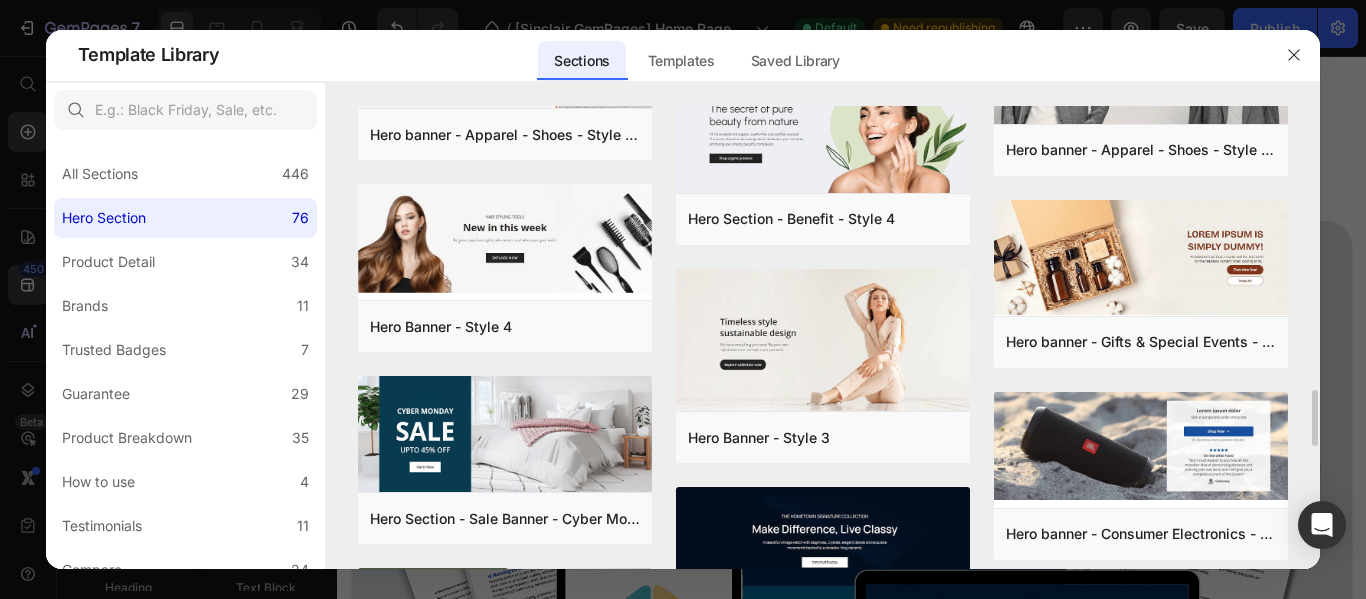 scroll, scrollTop: 2548, scrollLeft: 0, axis: vertical 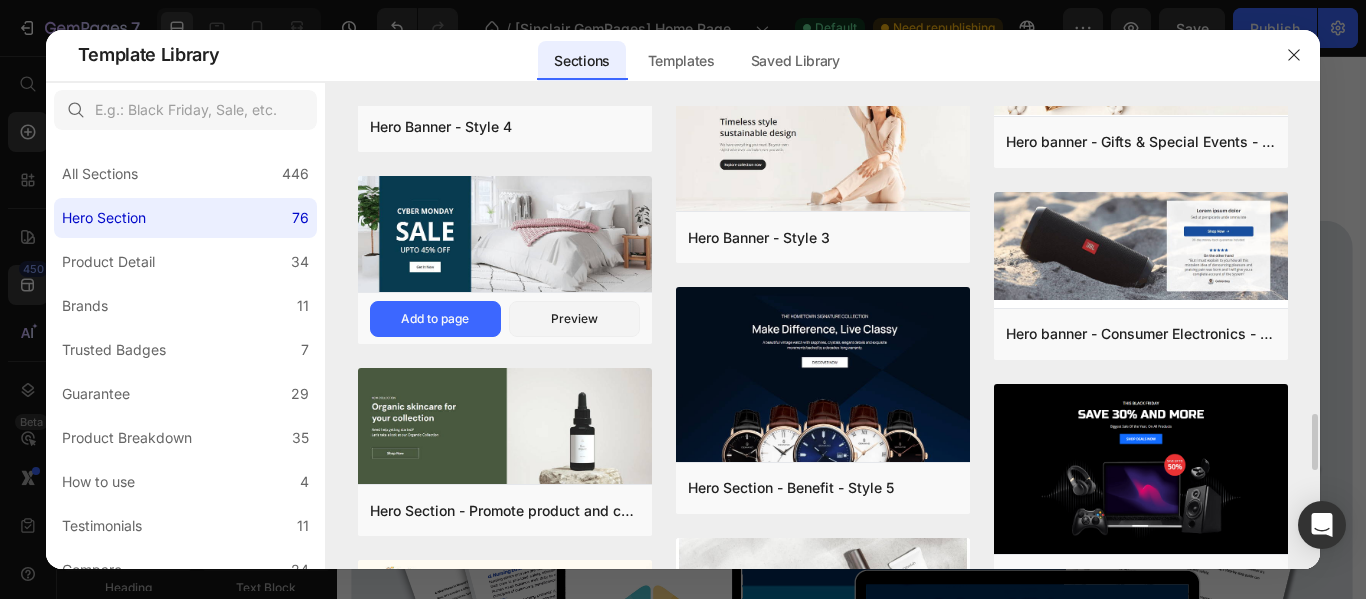 click at bounding box center [505, 233] 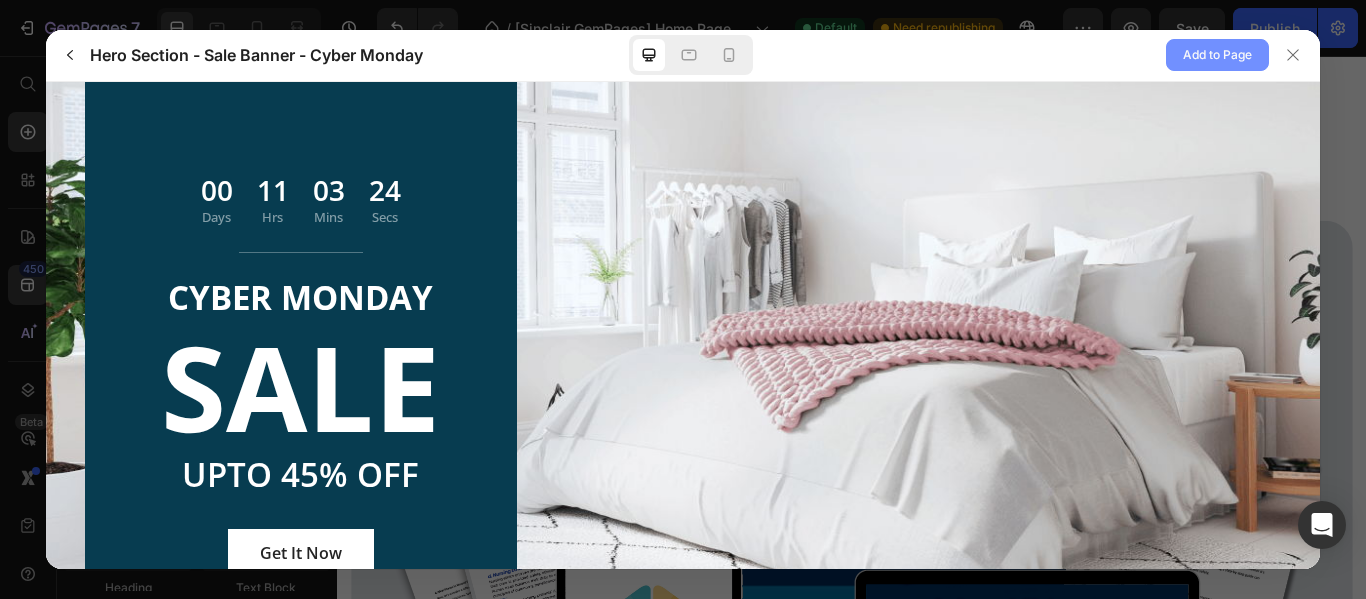 scroll, scrollTop: 0, scrollLeft: 0, axis: both 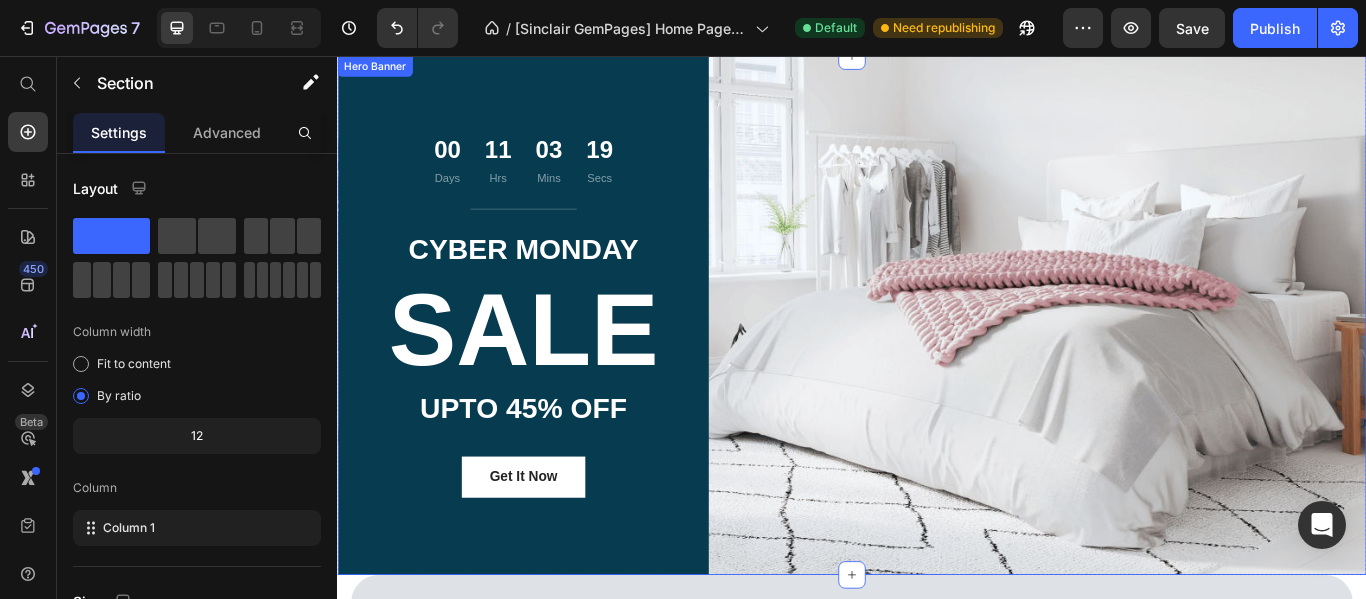 click on "[DAYS] Days [HRS] Hrs [MINS] Mins [SECS] Secs Countdown Timer                Title Line CYBER MONDAY Text block SALE Heading UPTO 45% OFF Text block Get It Now Button Row" at bounding box center [937, 358] 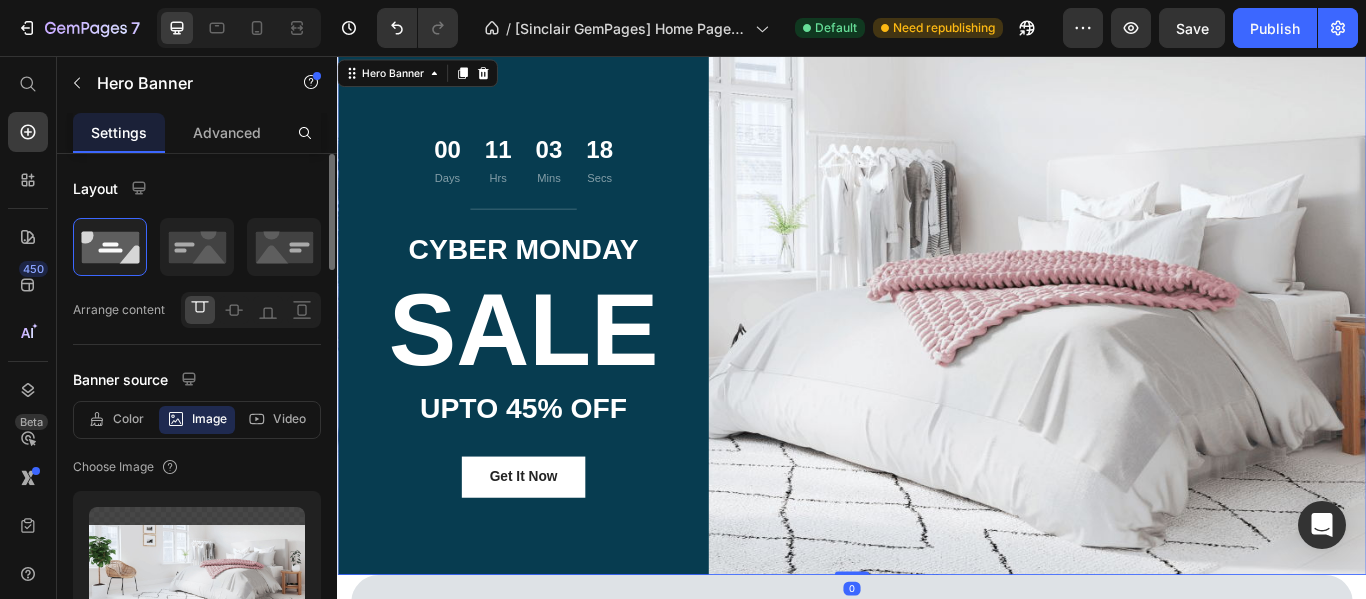 scroll, scrollTop: 200, scrollLeft: 0, axis: vertical 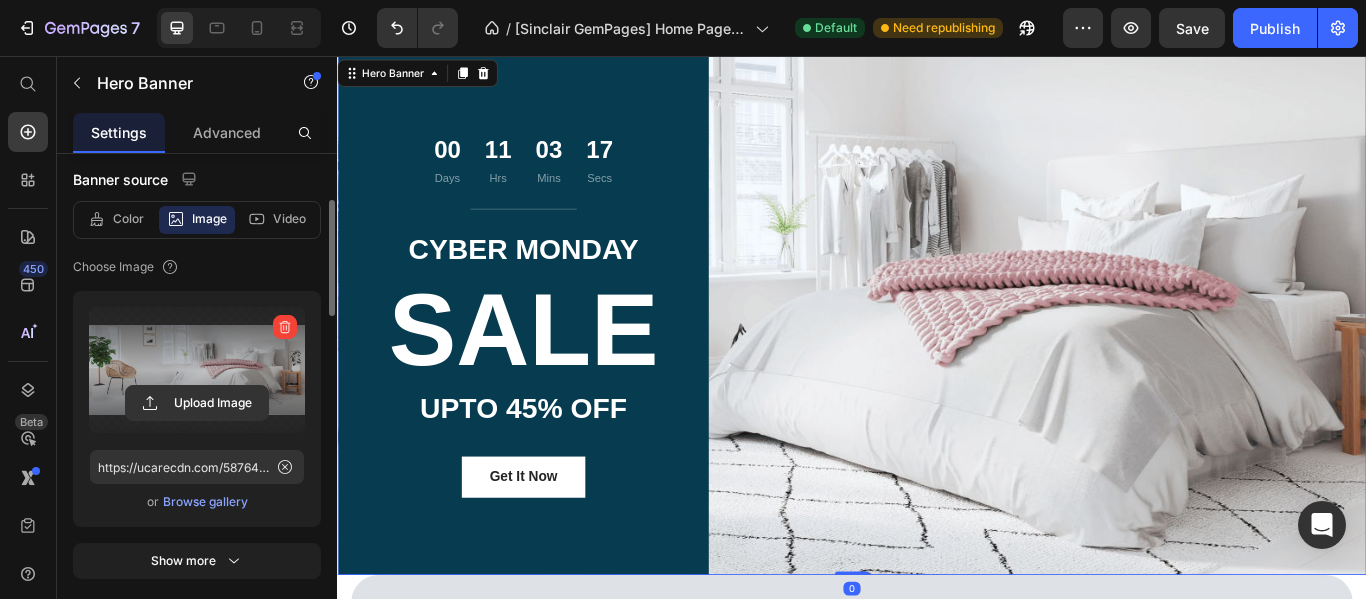 click at bounding box center [285, 327] 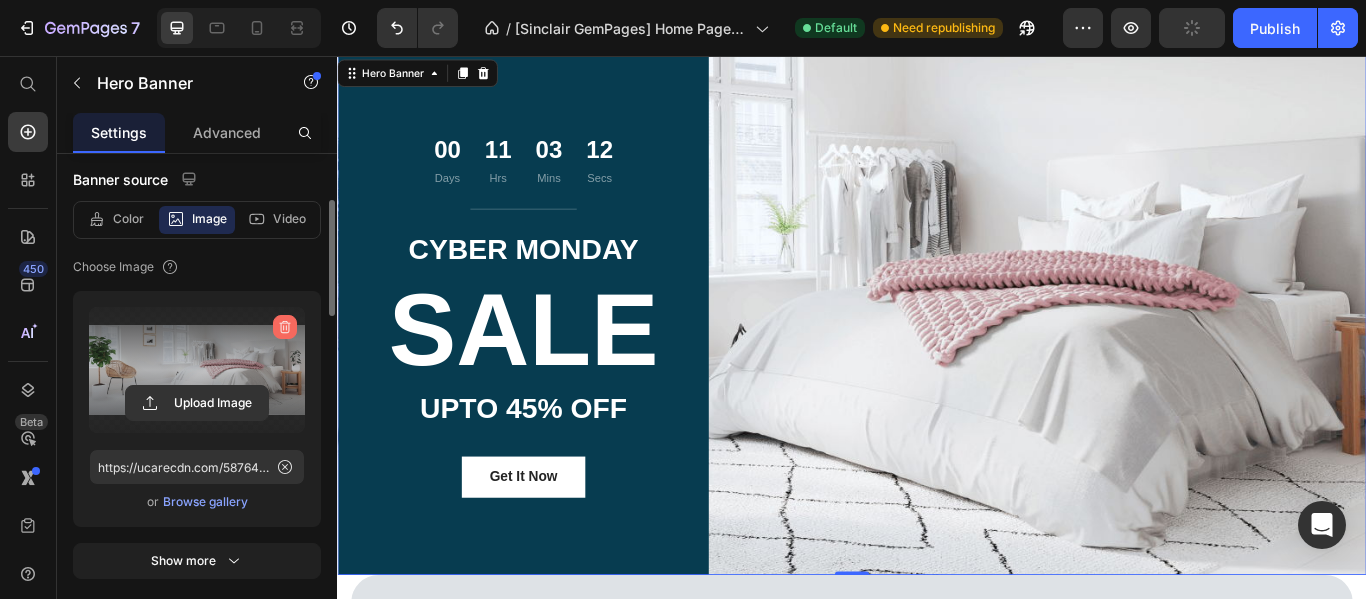 click at bounding box center (285, 327) 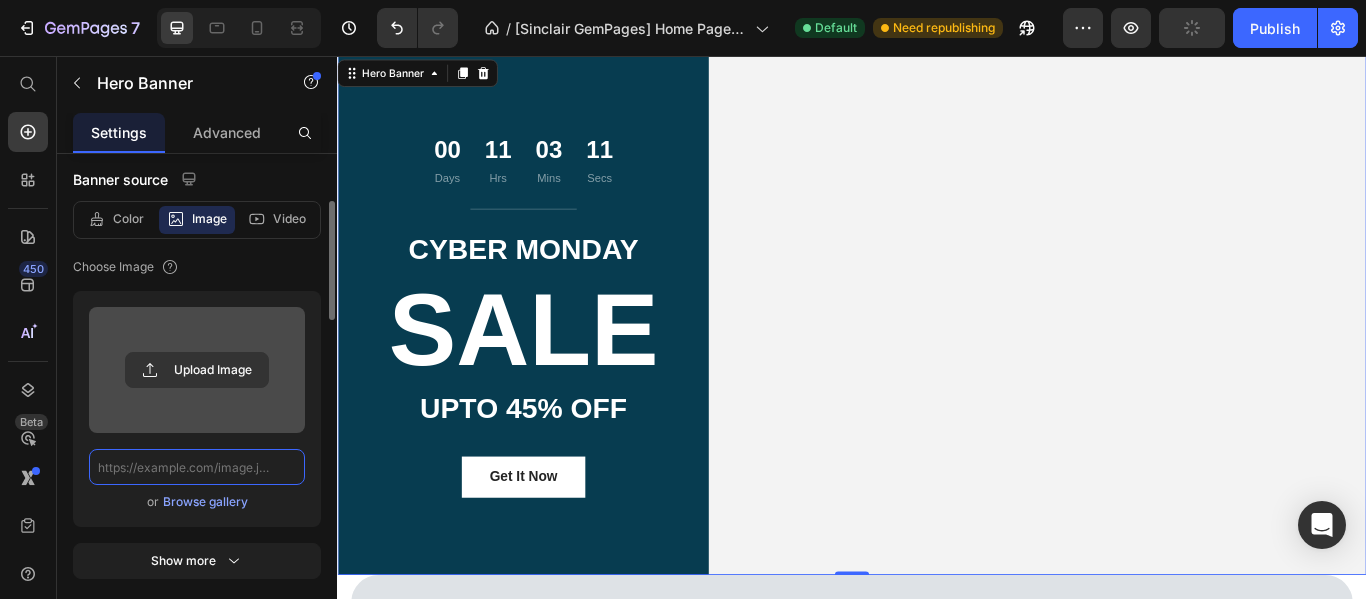 scroll, scrollTop: 0, scrollLeft: 0, axis: both 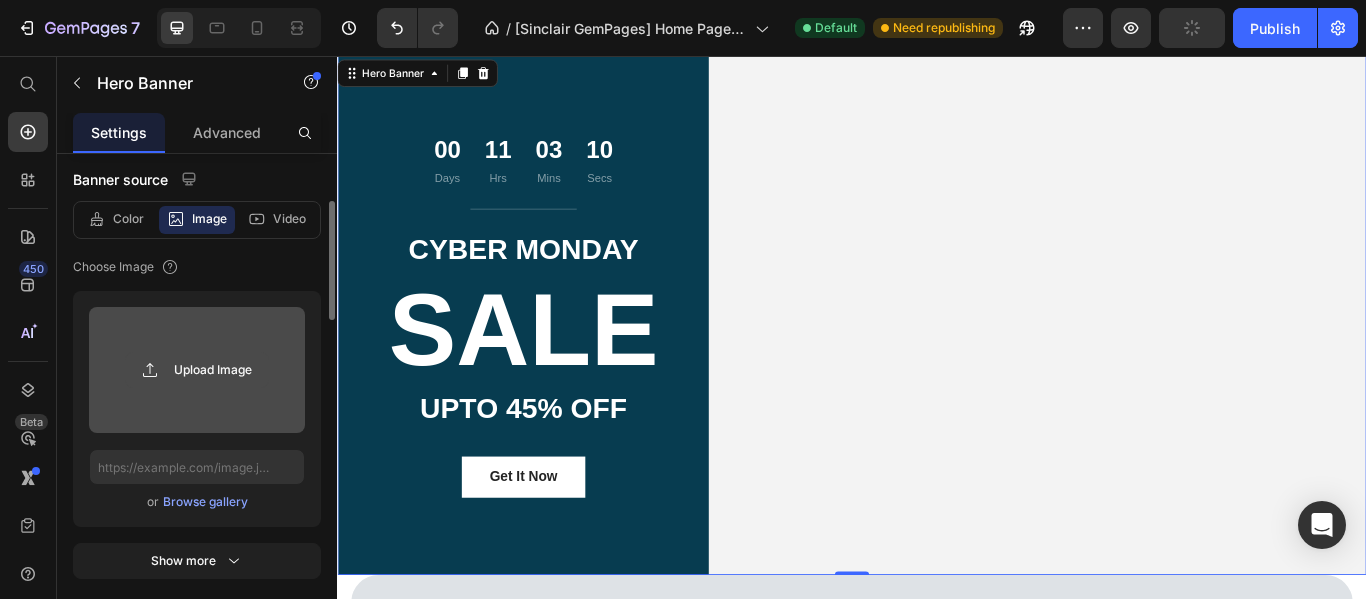 click 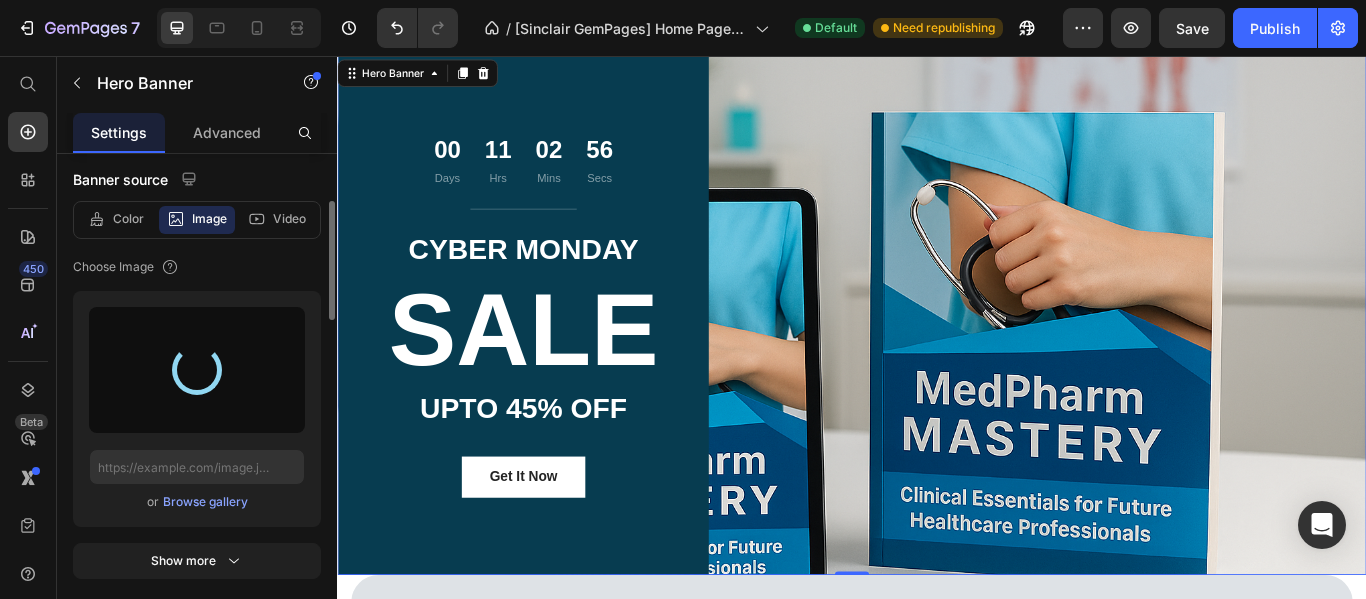 type on "https://cdn.shopify.com/s/files/1/0883/1729/6975/files/gempages_542370716524217348-edf34fcf-0c72-409c-8cc4-98dbe232099b.png" 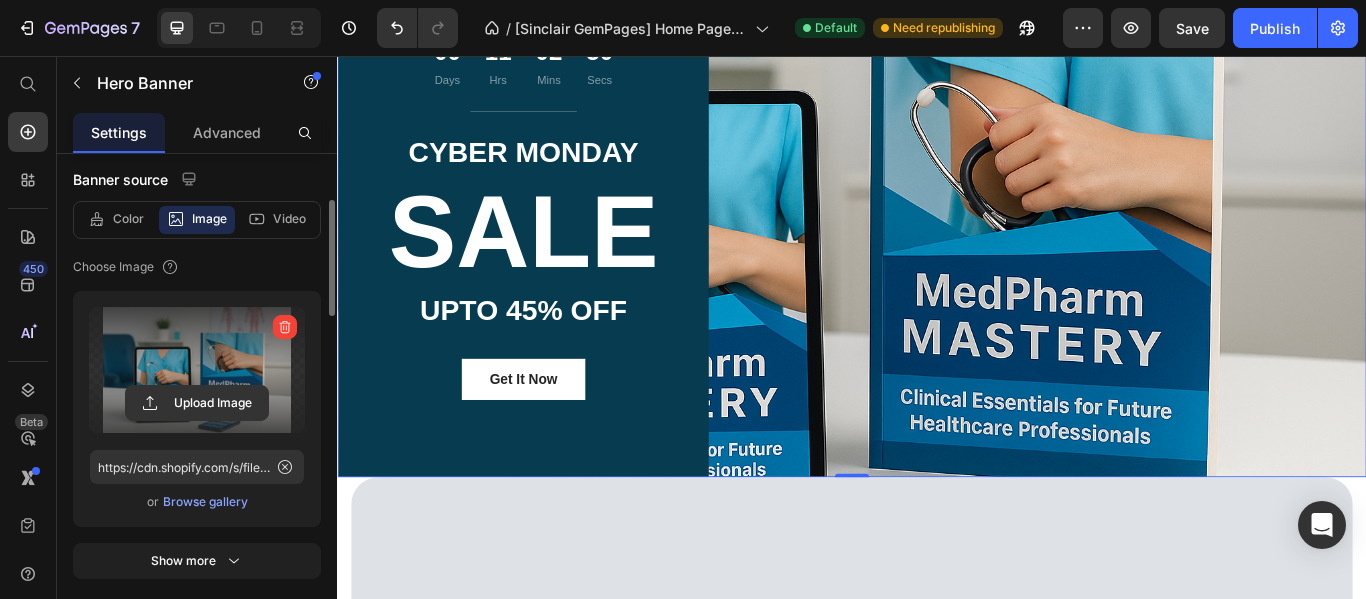 scroll, scrollTop: 792, scrollLeft: 0, axis: vertical 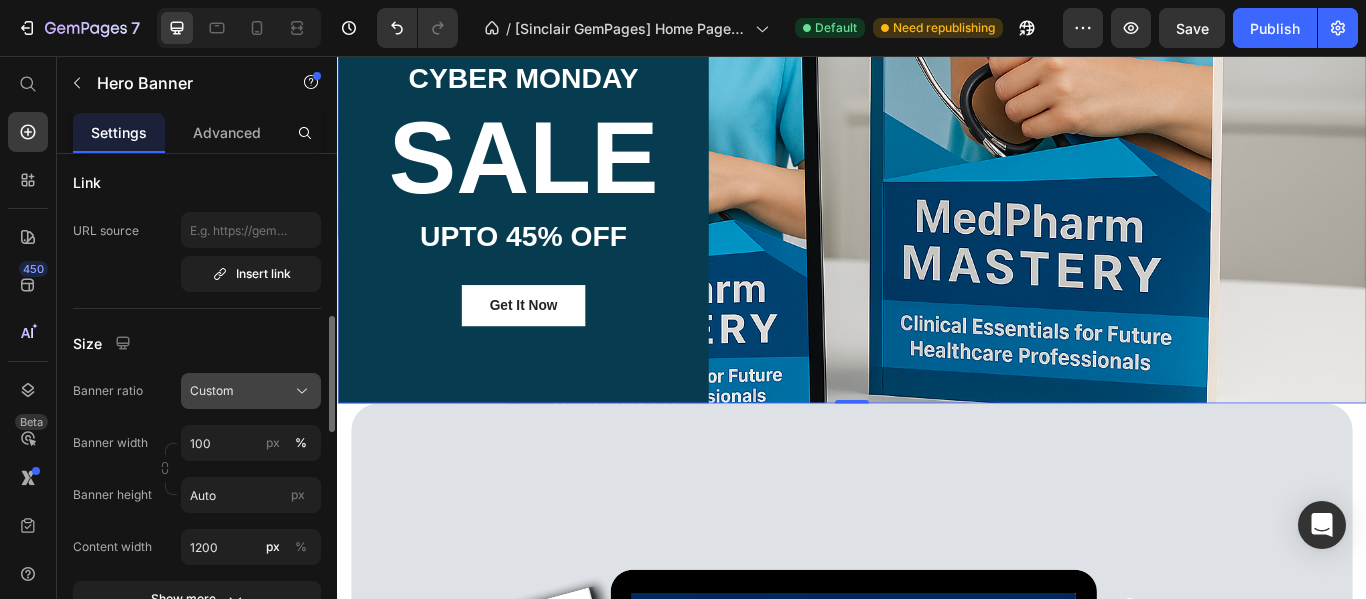 click on "Custom" 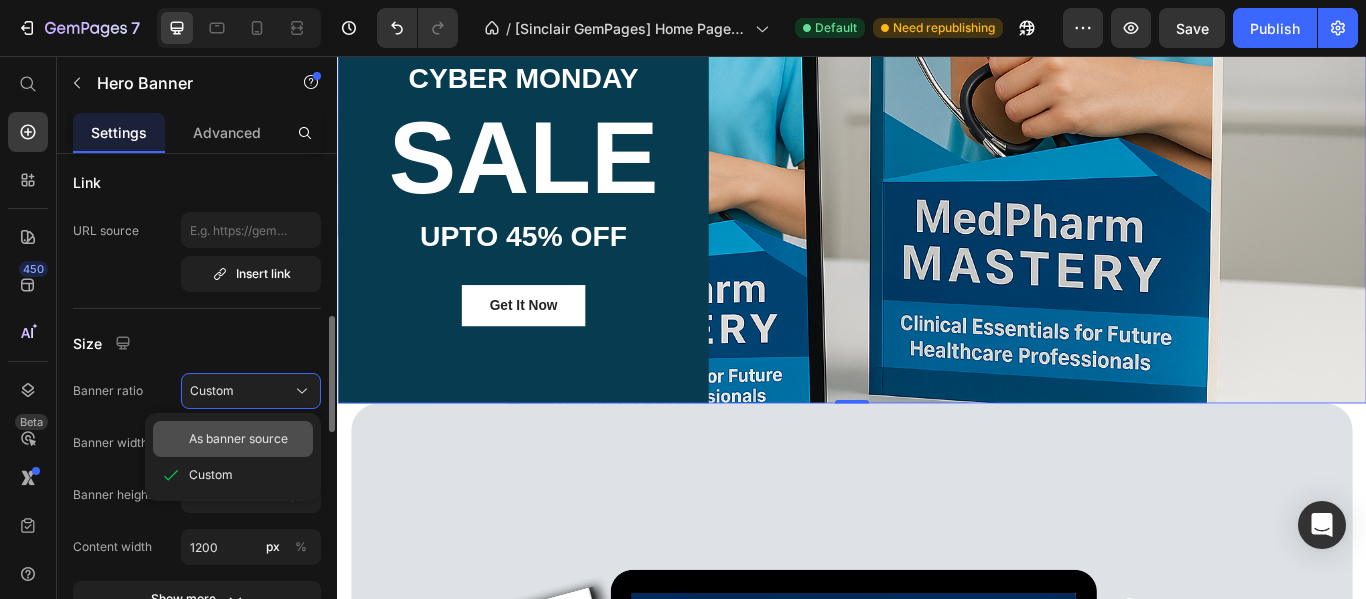 click on "As banner source" at bounding box center [238, 439] 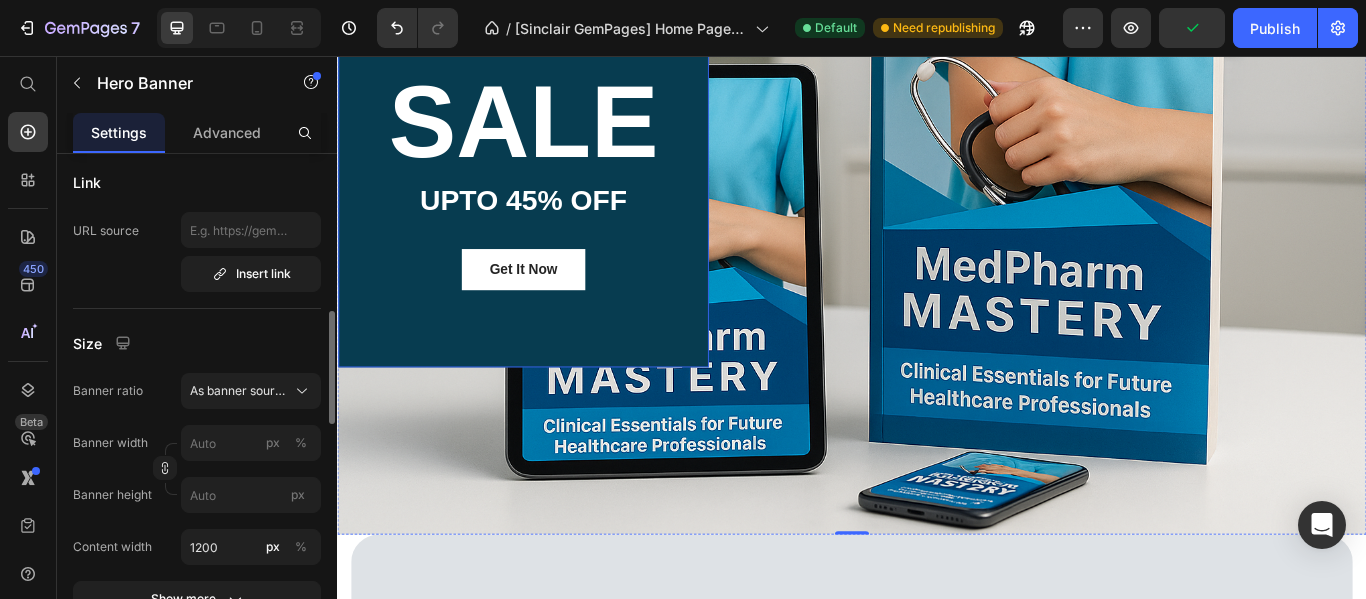 scroll, scrollTop: 892, scrollLeft: 0, axis: vertical 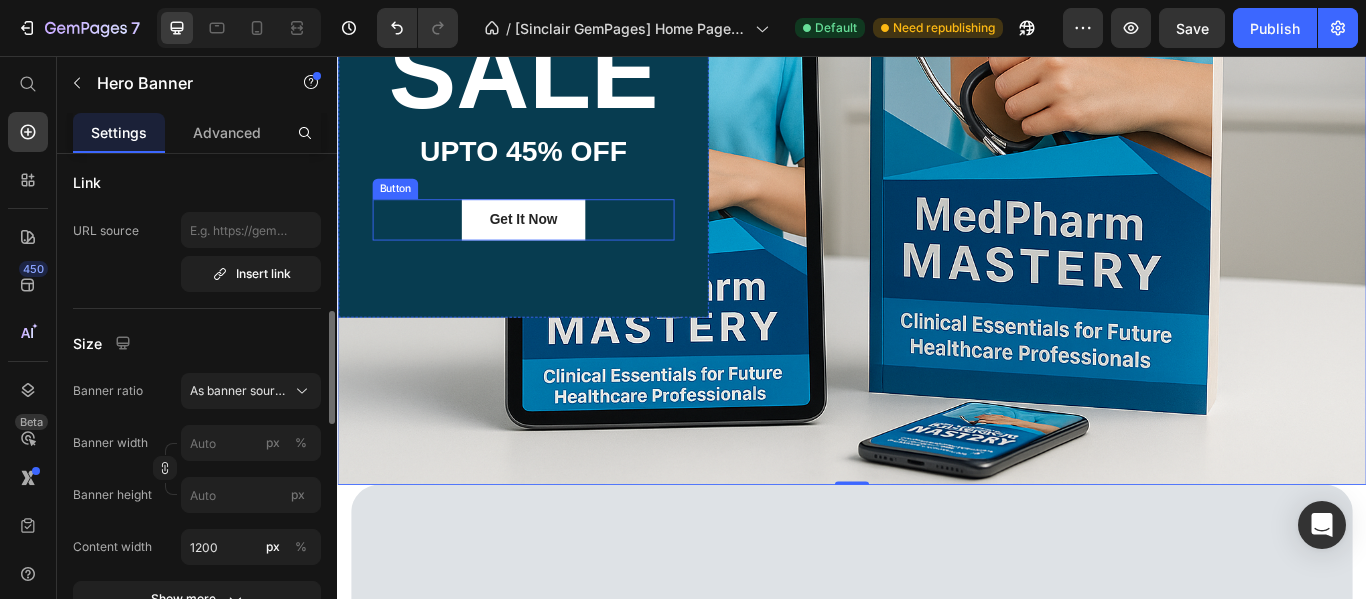 click on "Get It Now Button" at bounding box center [554, 247] 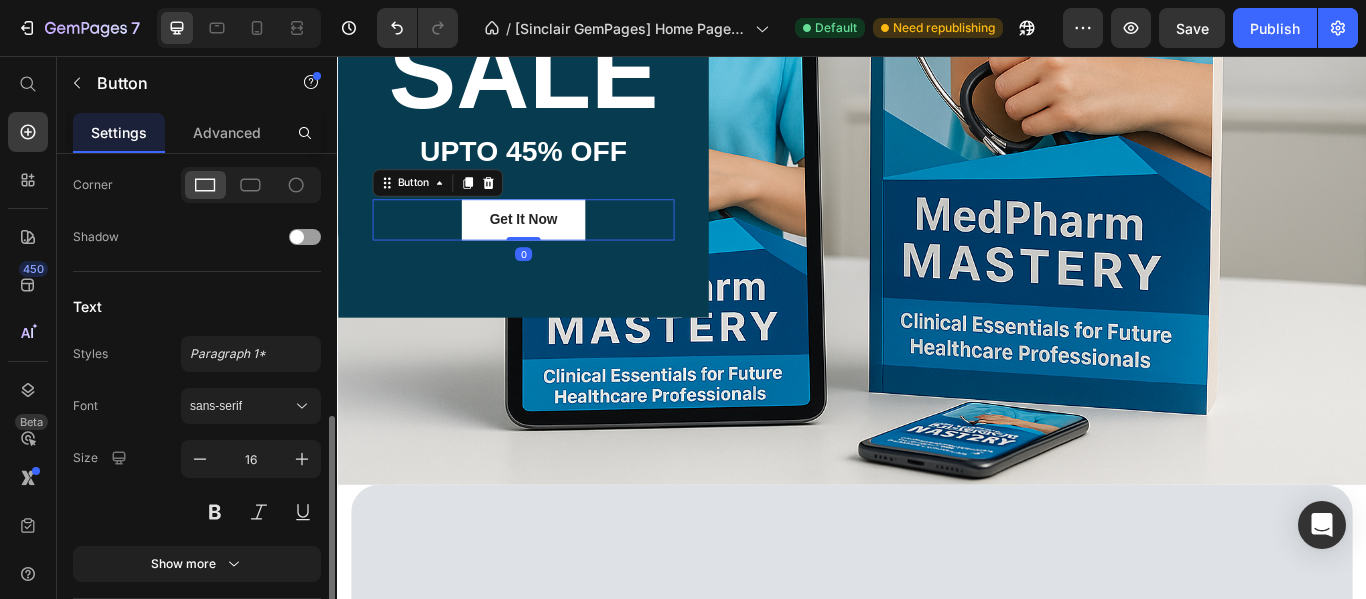 scroll, scrollTop: 0, scrollLeft: 0, axis: both 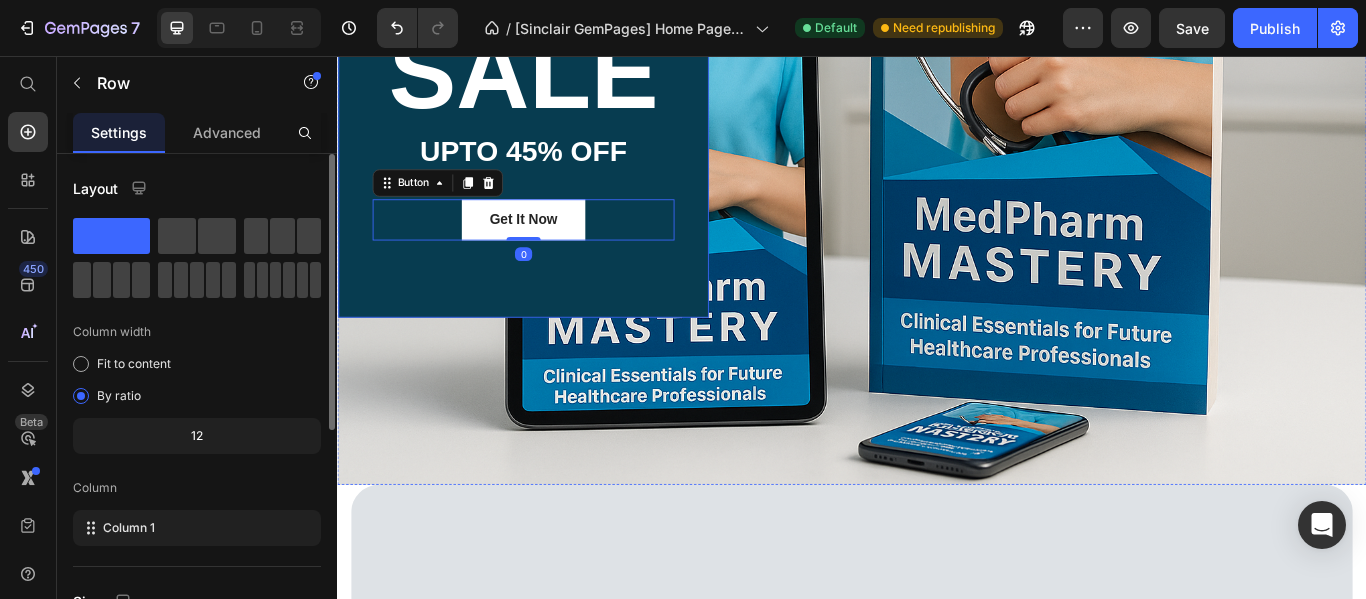 click on "[DAYS] Days [HRS] Hrs [MINS] Mins [SECS] Secs Countdown Timer                Title Line CYBER MONDAY Text block SALE Heading UPTO 45% OFF Text block Get It Now Button   0 Row" at bounding box center [554, 58] 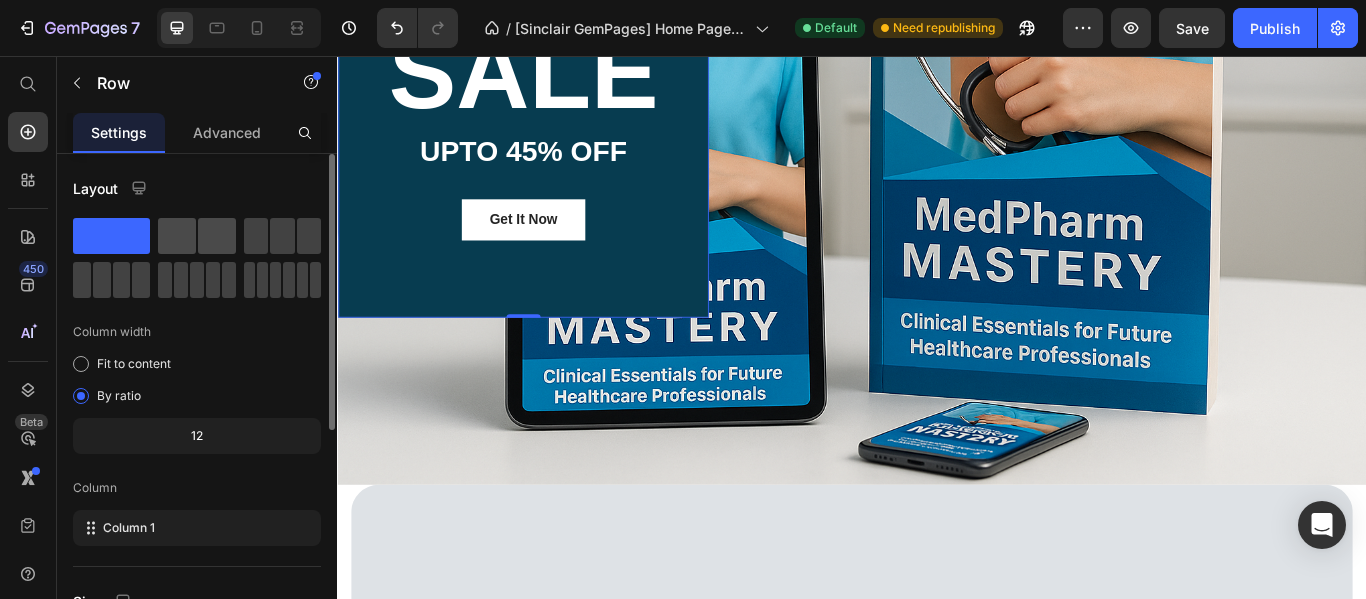 click 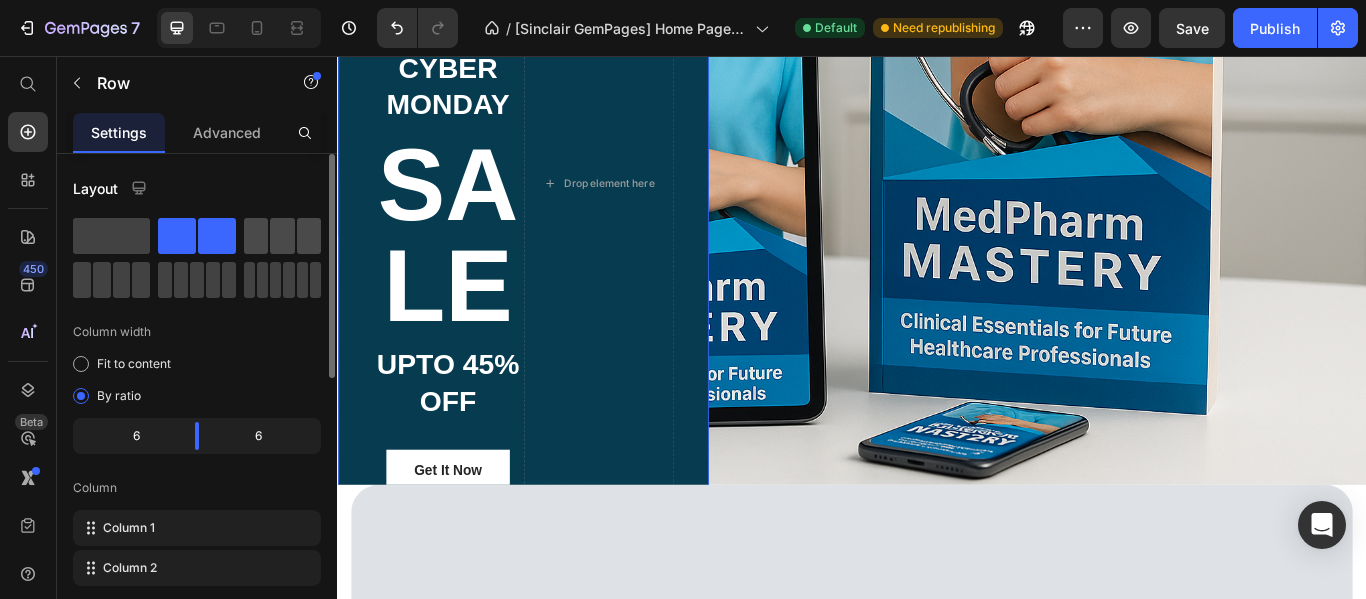 click 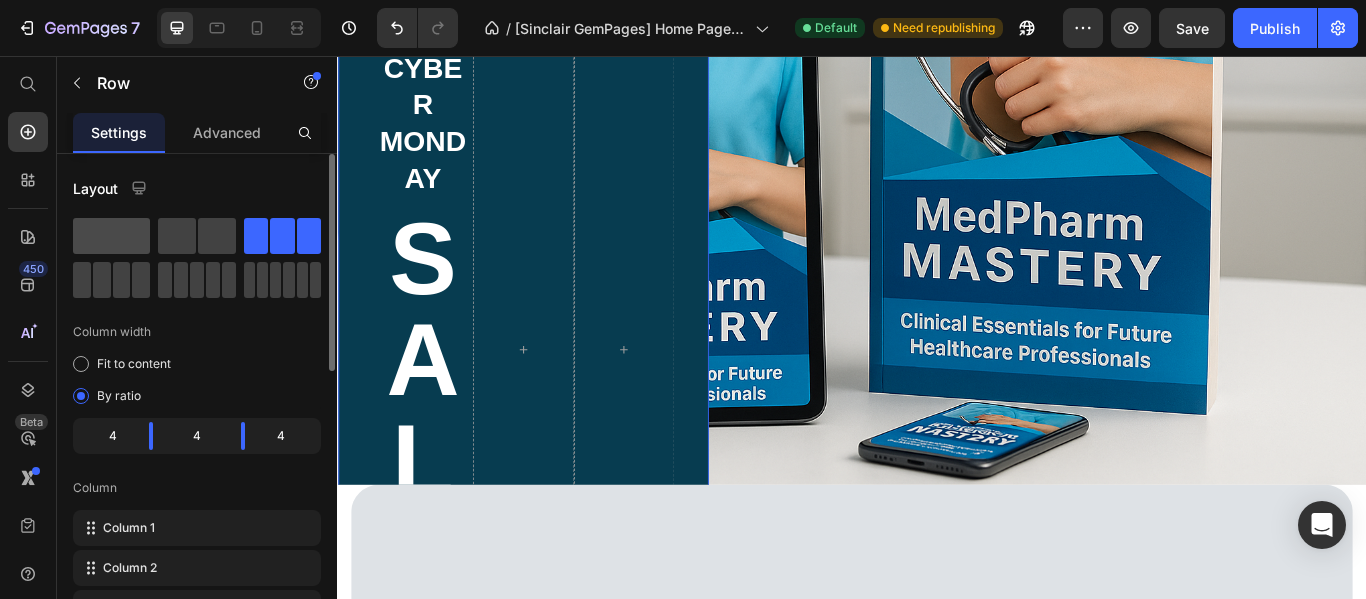 click 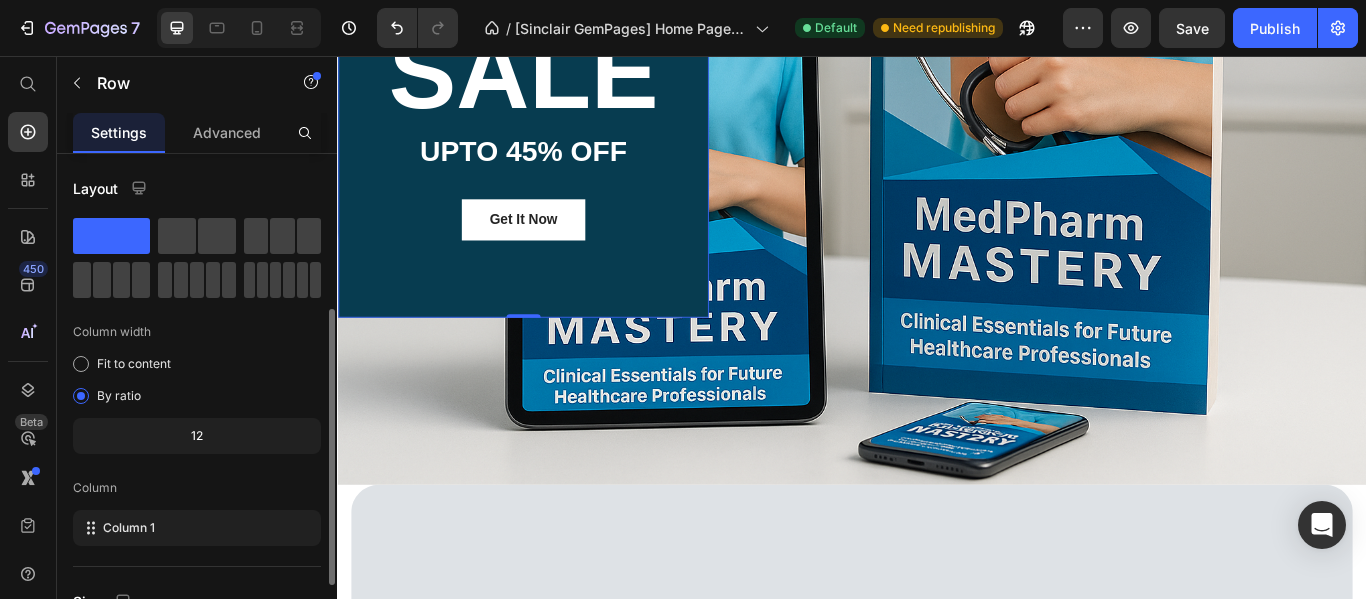 scroll, scrollTop: 100, scrollLeft: 0, axis: vertical 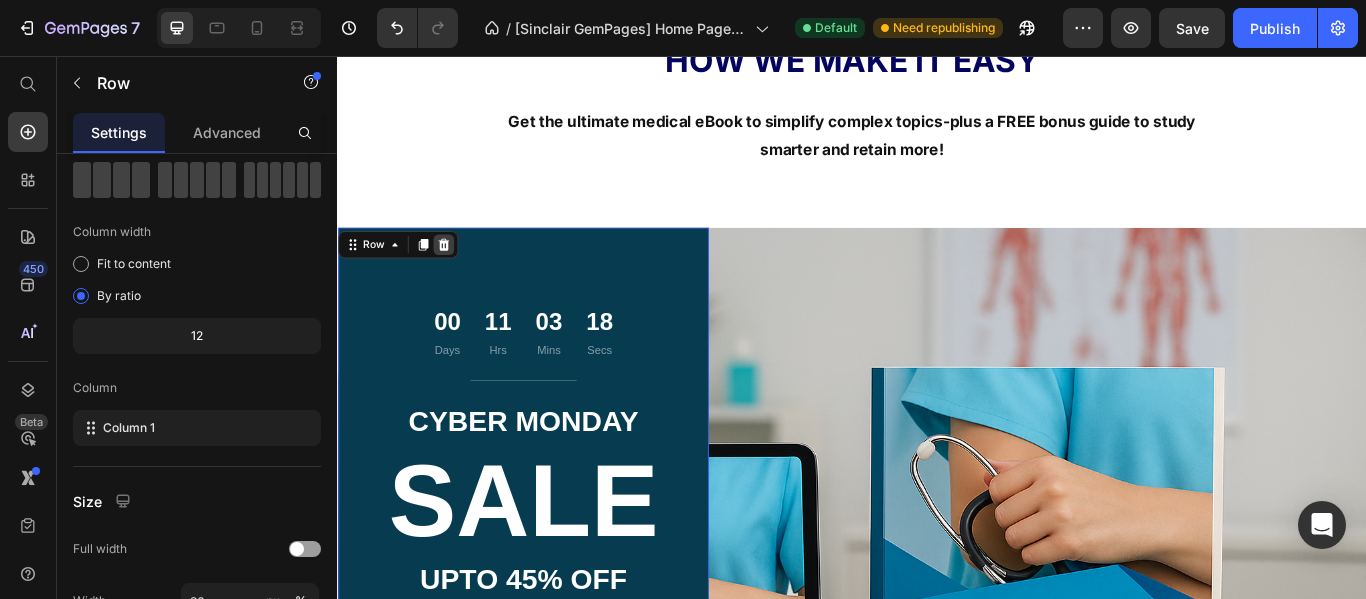 click 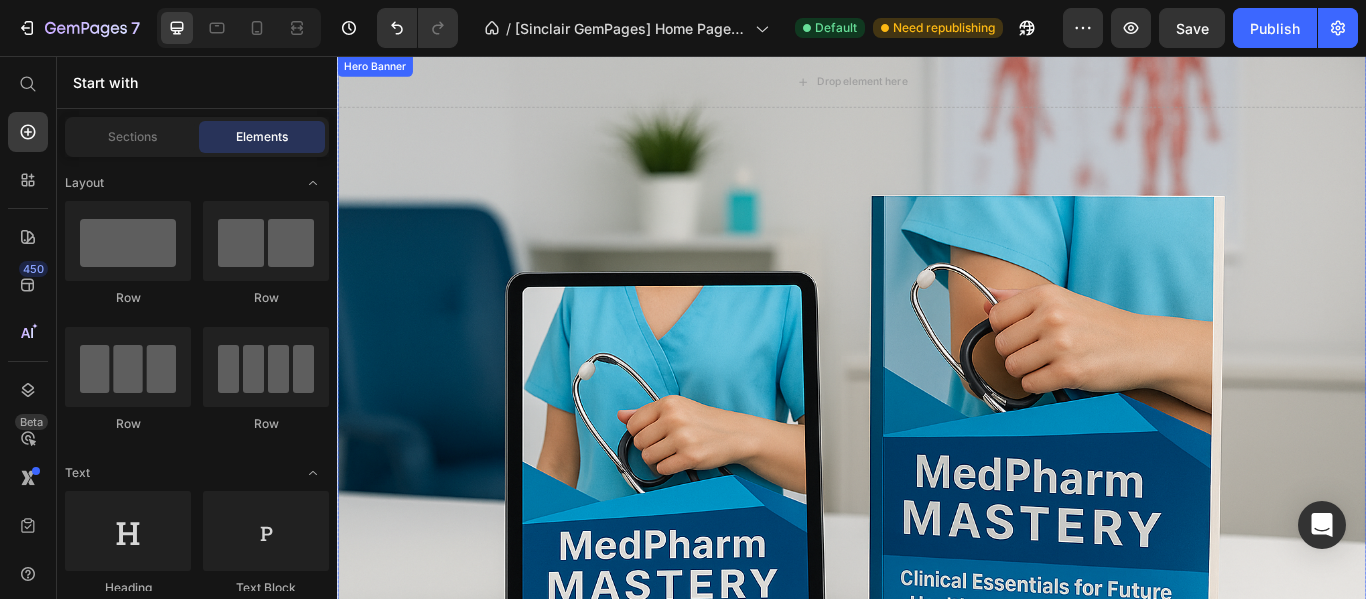 scroll, scrollTop: 392, scrollLeft: 0, axis: vertical 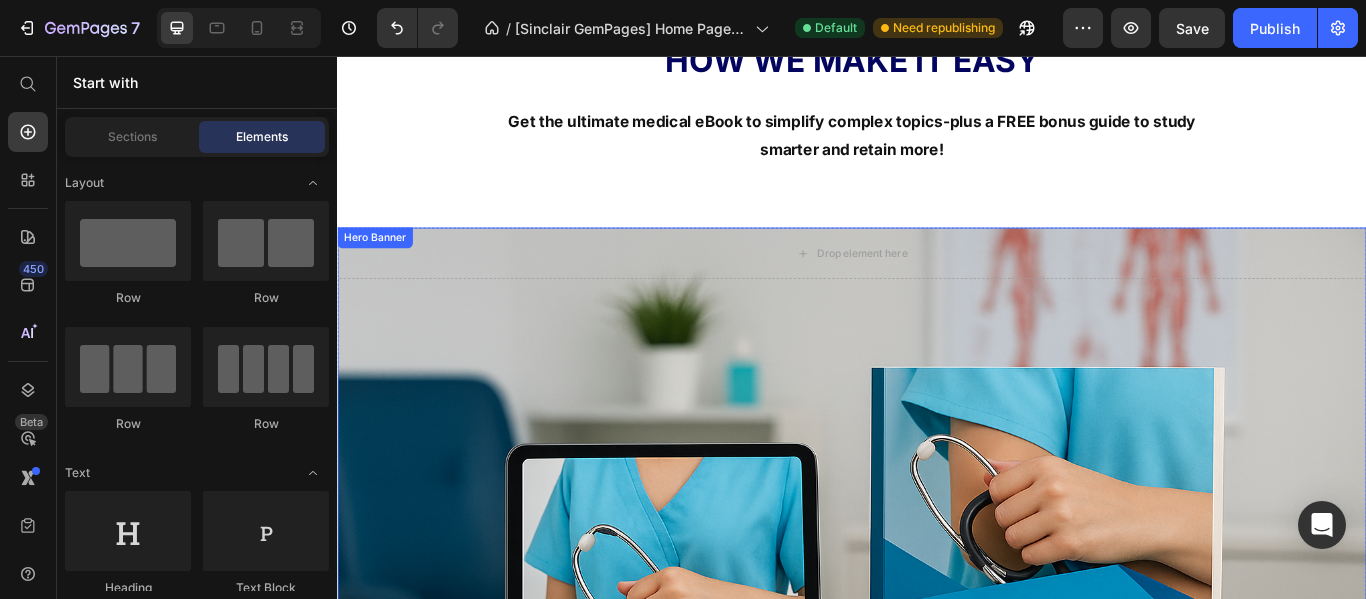click at bounding box center [937, 656] 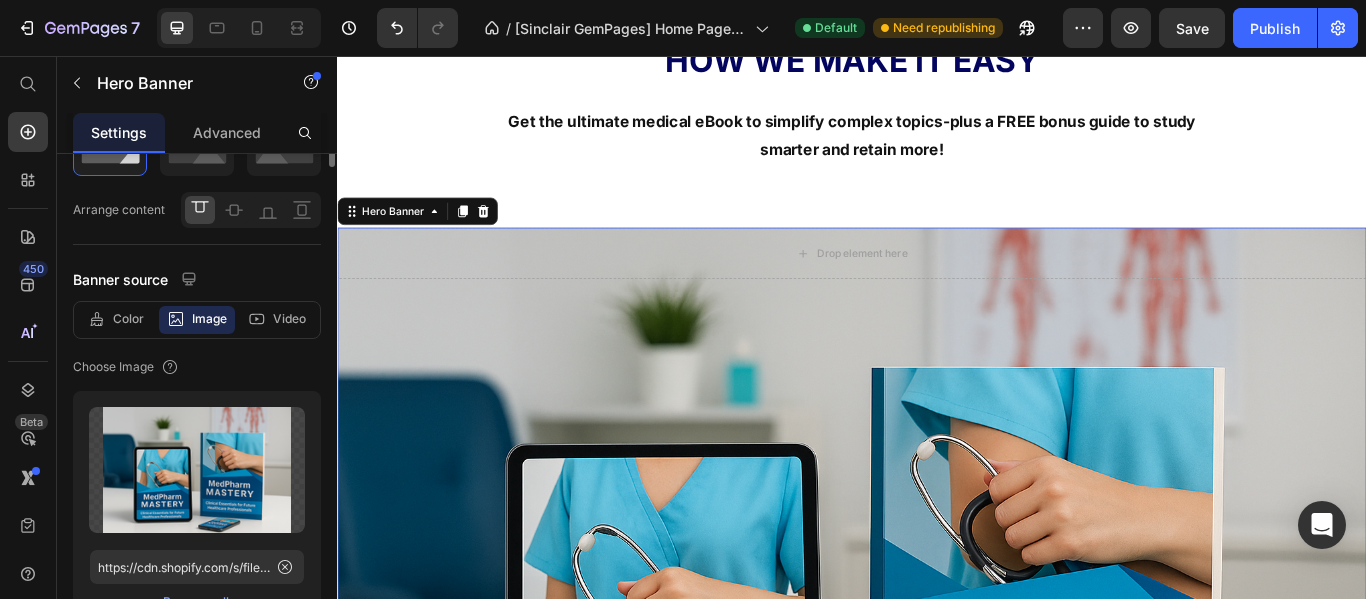 scroll, scrollTop: 0, scrollLeft: 0, axis: both 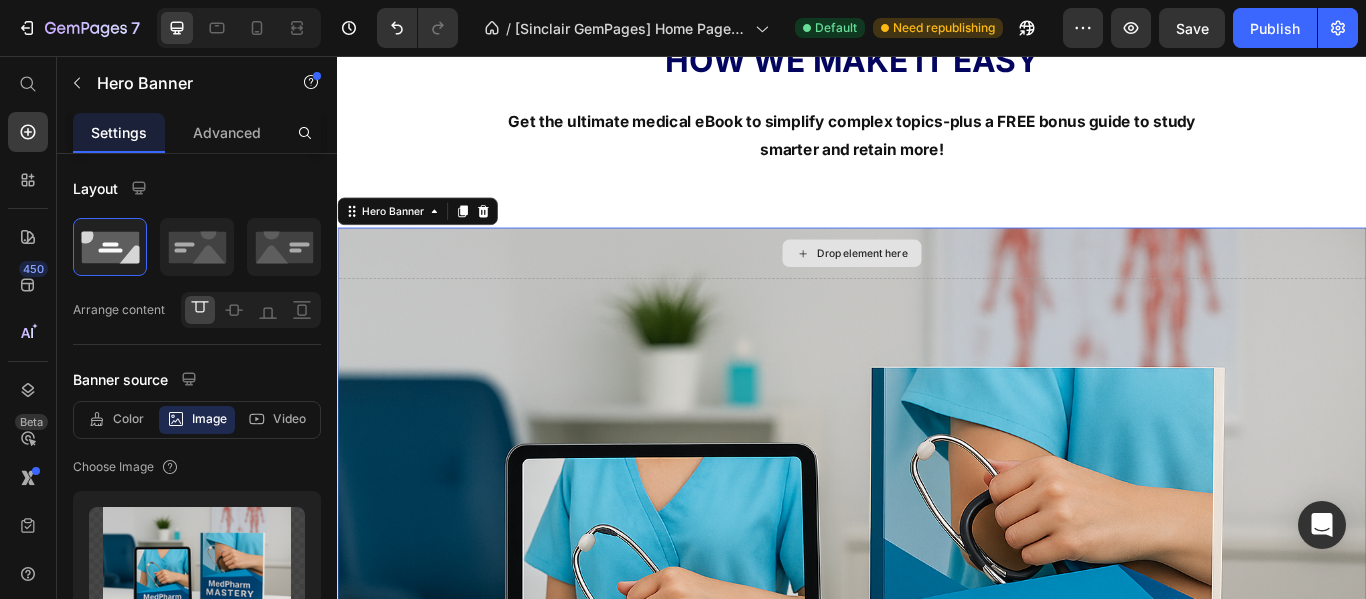 click on "Drop element here" at bounding box center (937, 286) 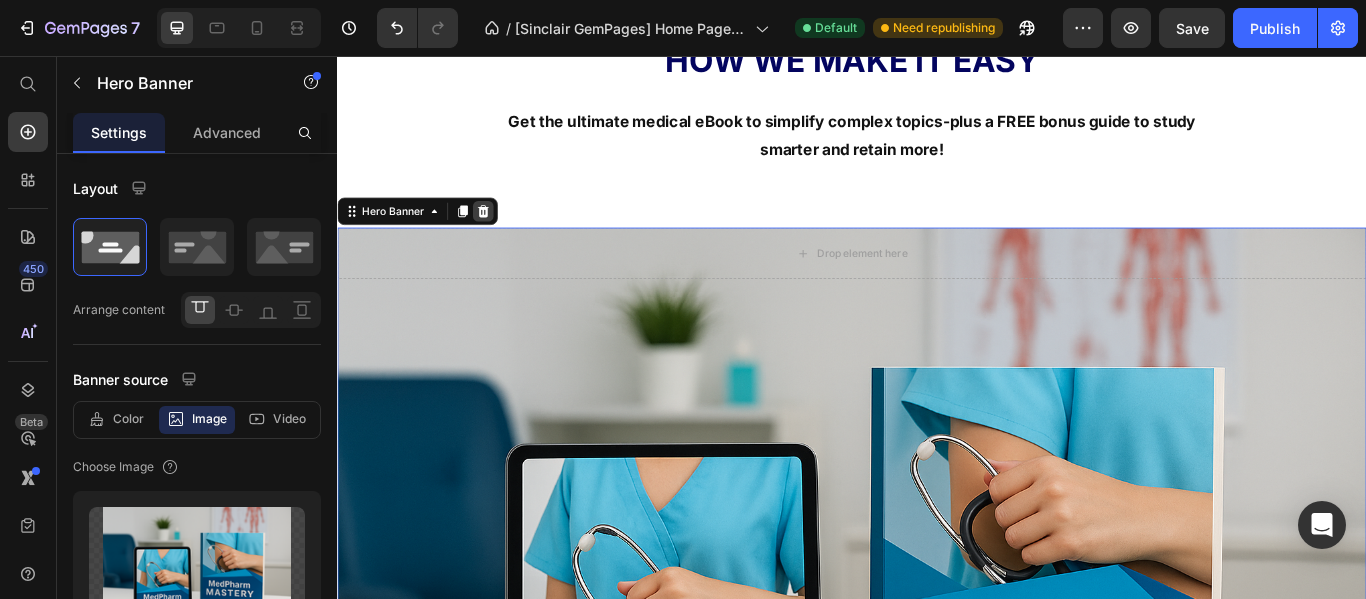 click 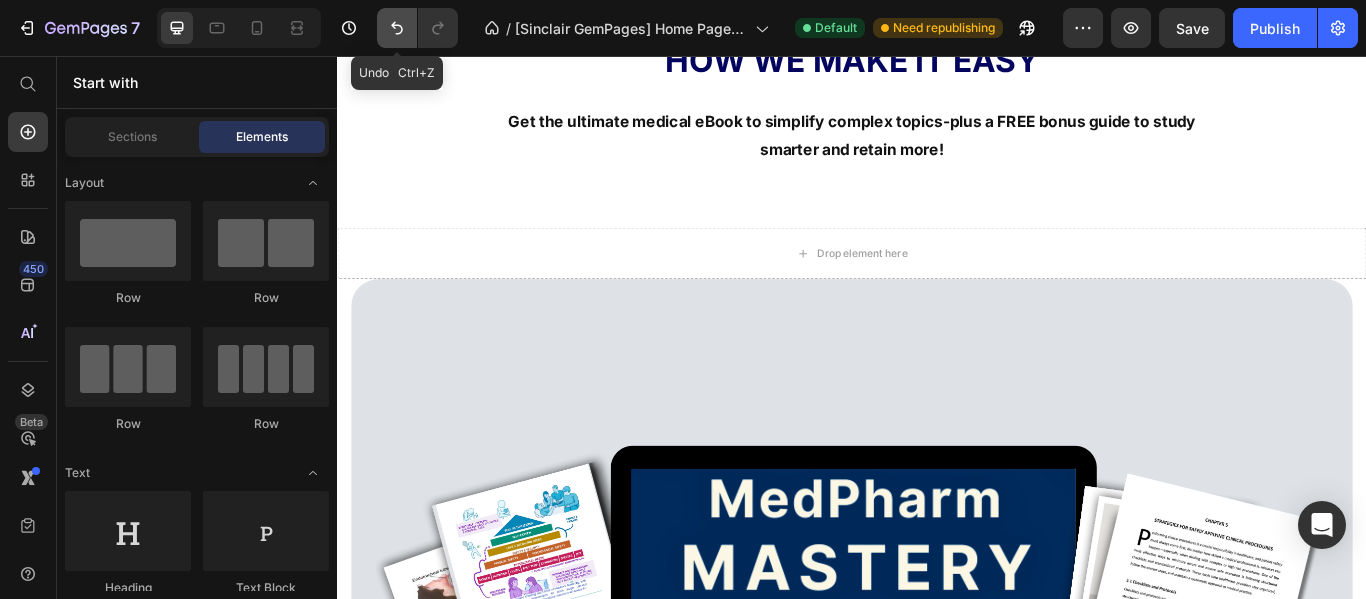 click 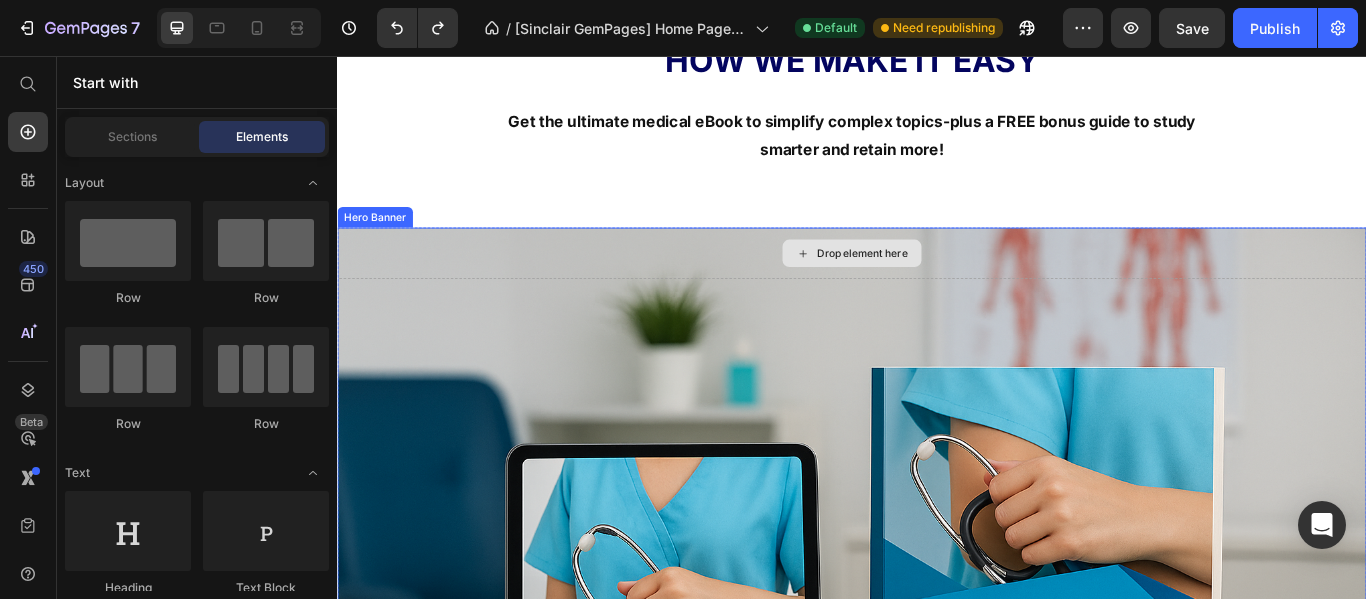 click on "Drop element here" at bounding box center (937, 286) 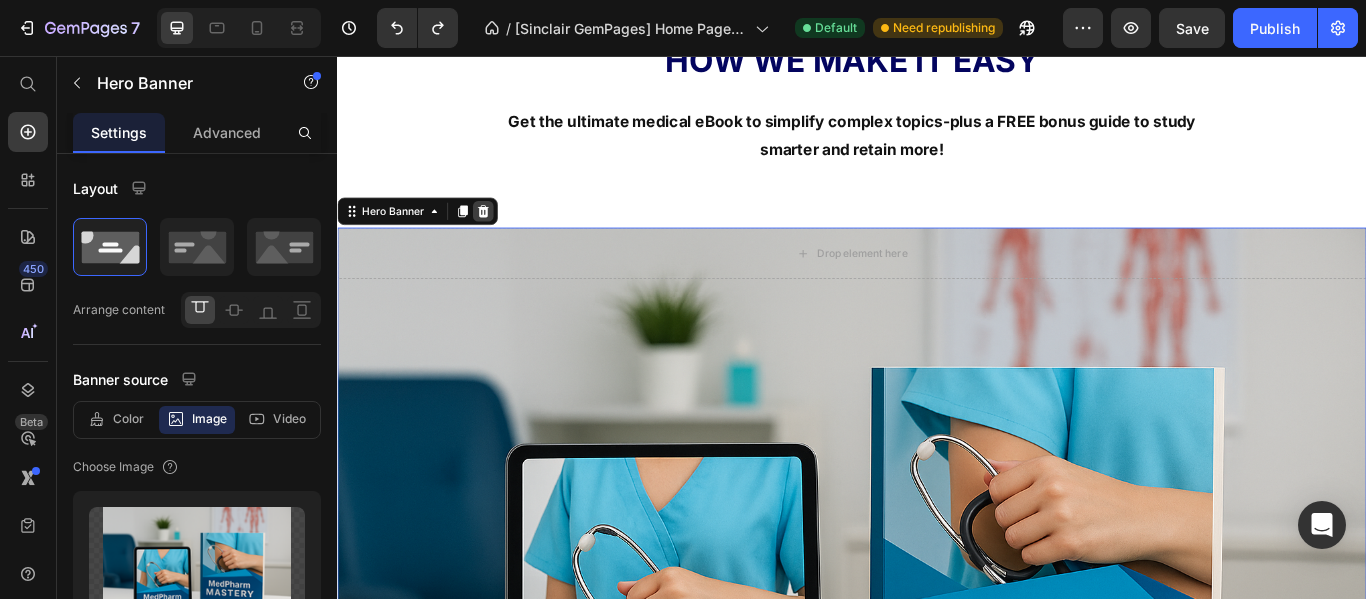 click 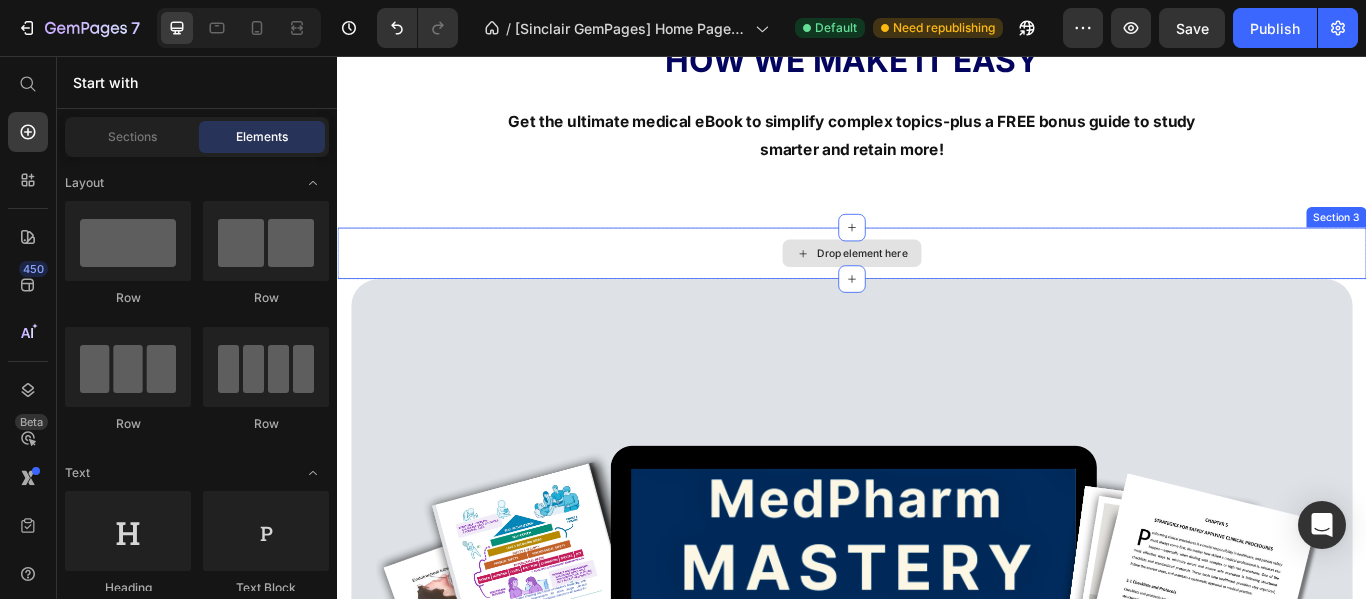 click on "Drop element here" at bounding box center (937, 286) 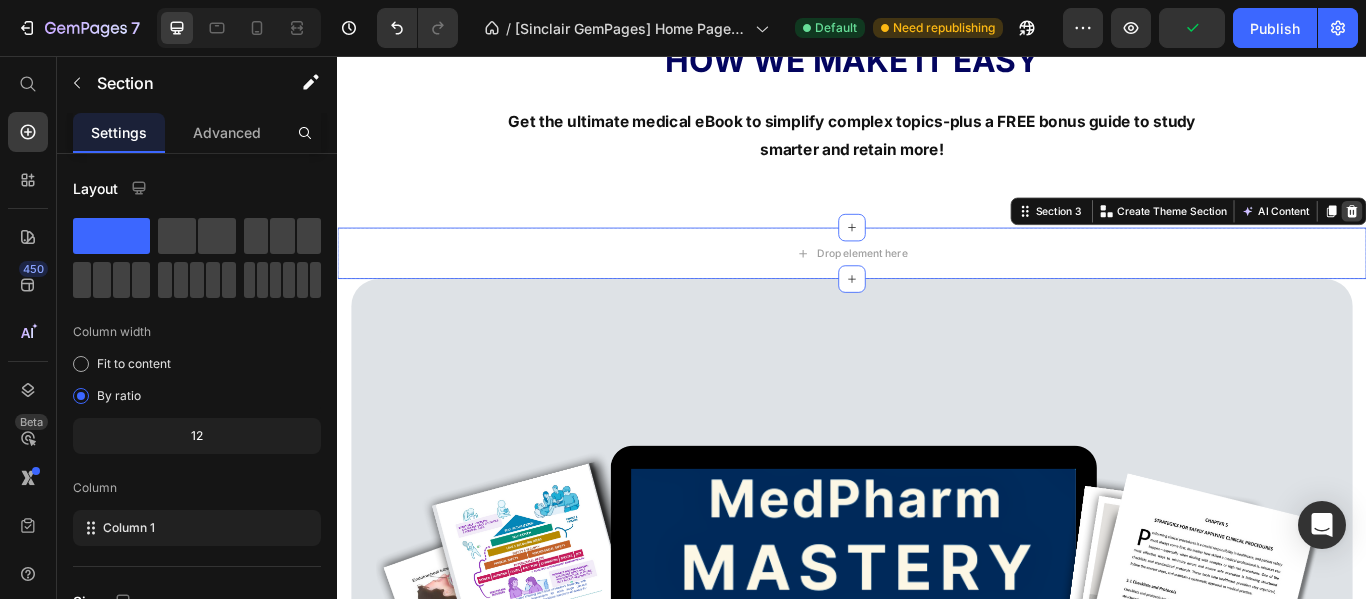 click 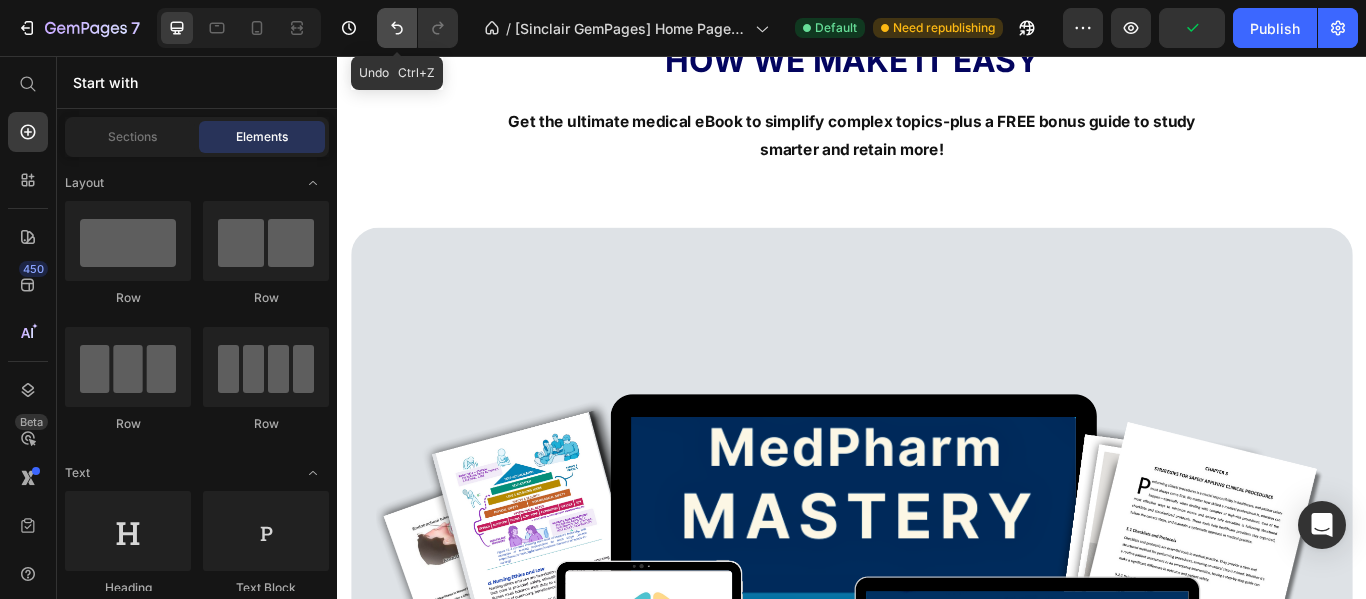 click 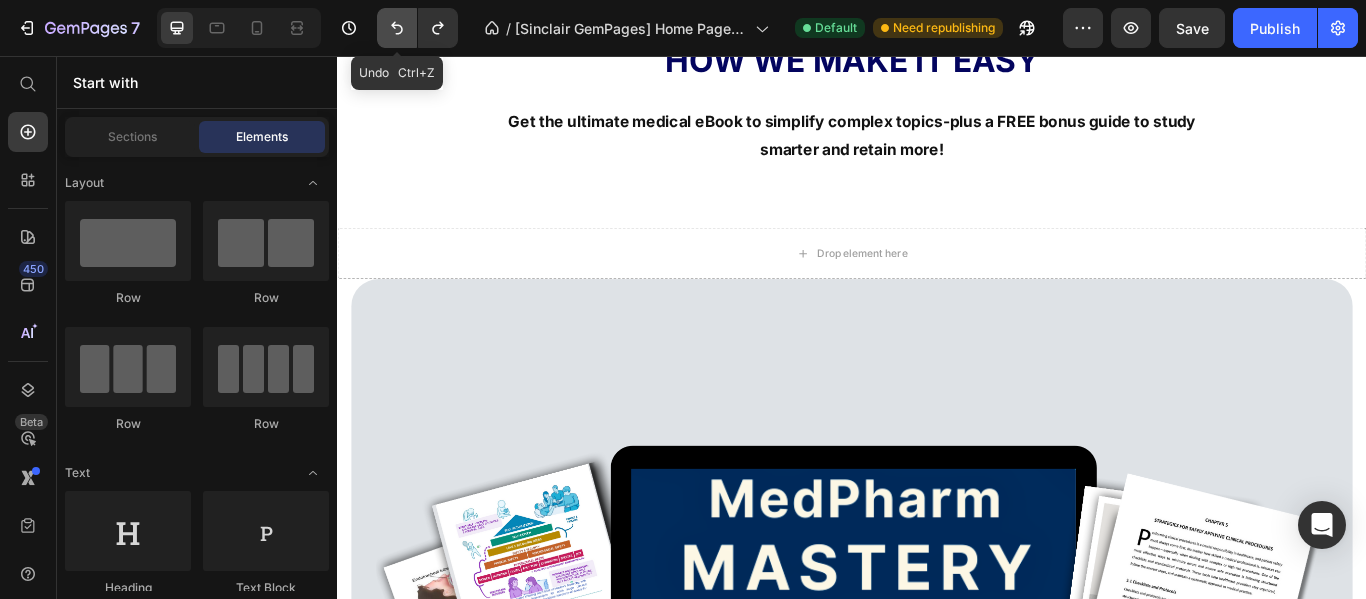 click 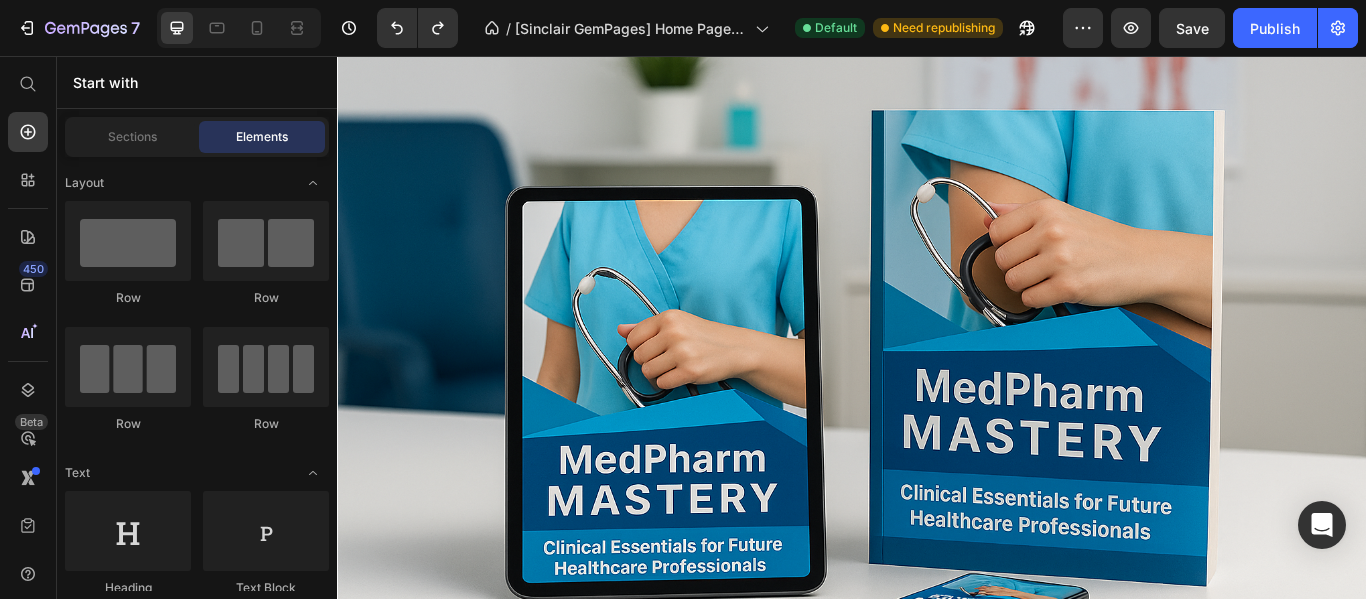 scroll, scrollTop: 892, scrollLeft: 0, axis: vertical 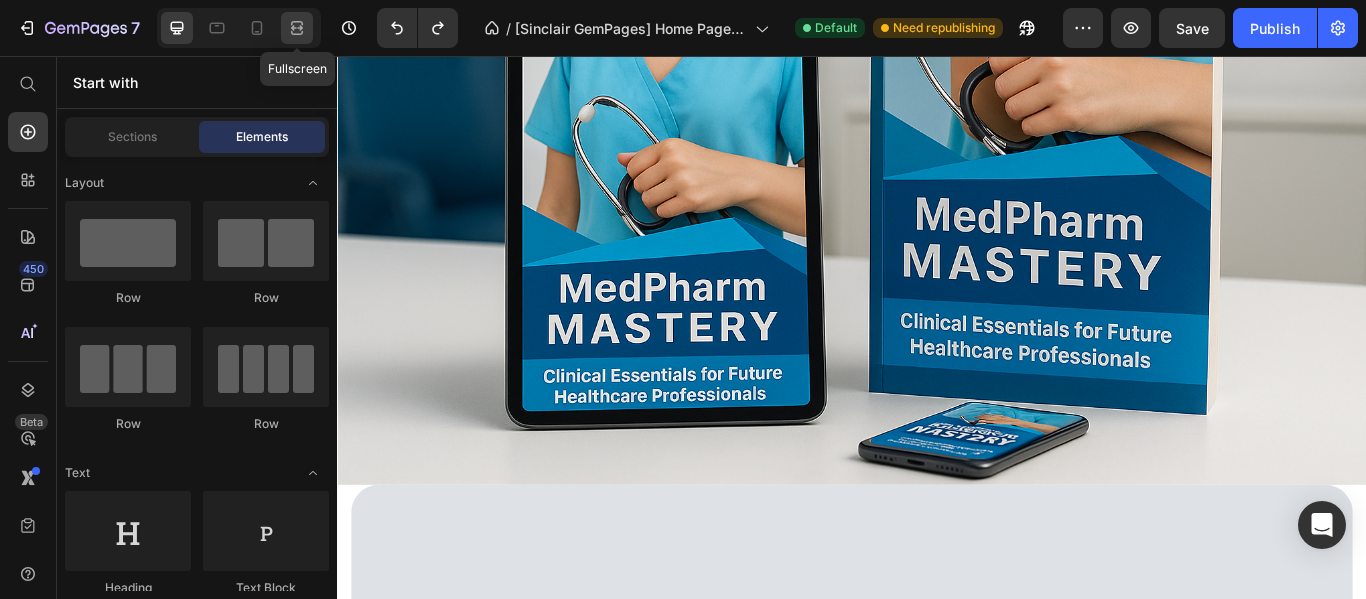 click 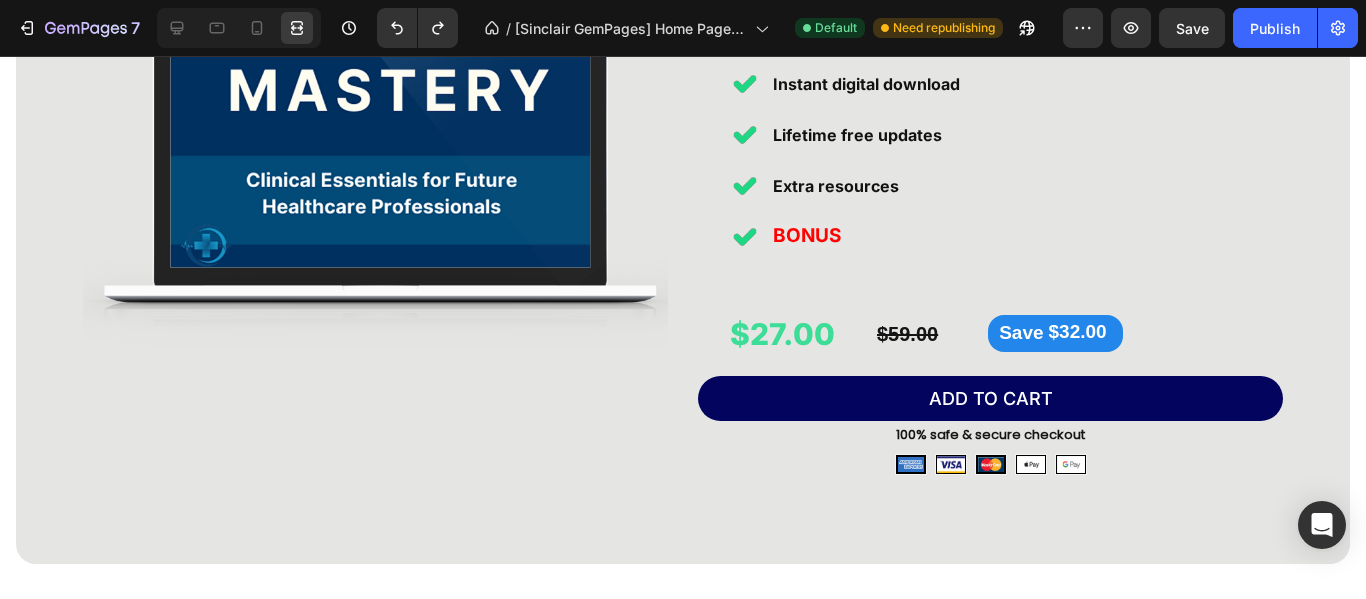 scroll, scrollTop: 2792, scrollLeft: 0, axis: vertical 